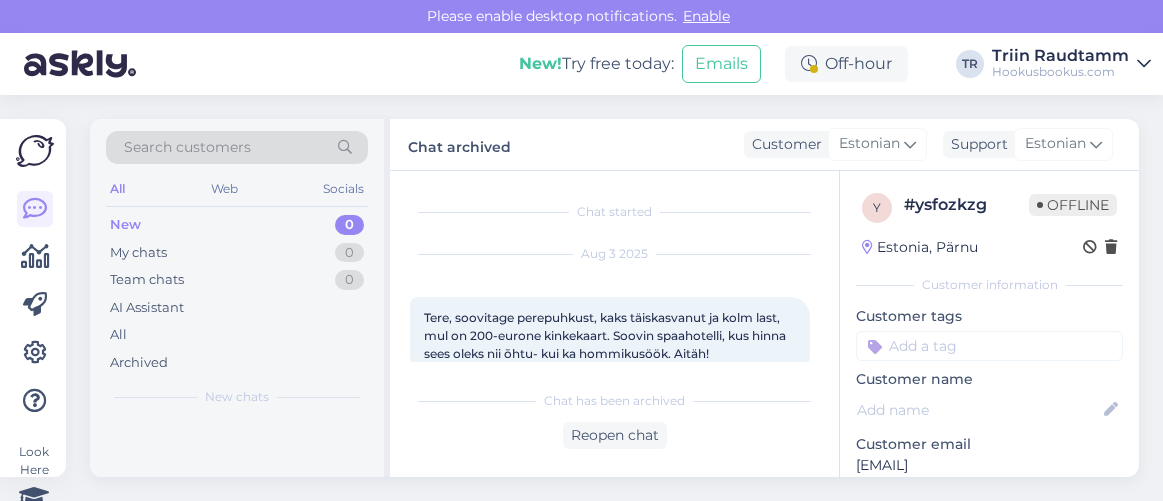 scroll, scrollTop: 0, scrollLeft: 0, axis: both 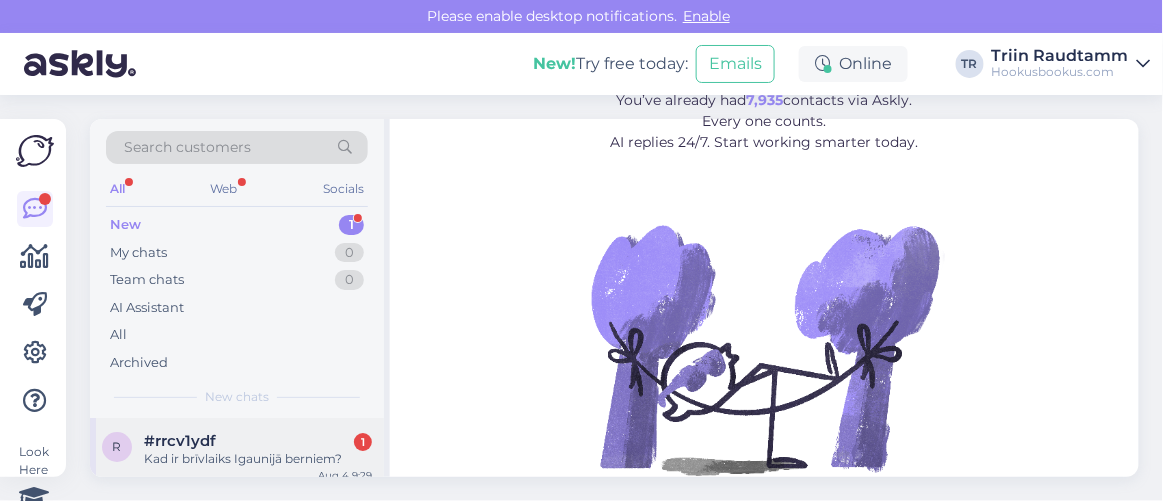 click on "#rrcv1ydf 1" at bounding box center [258, 441] 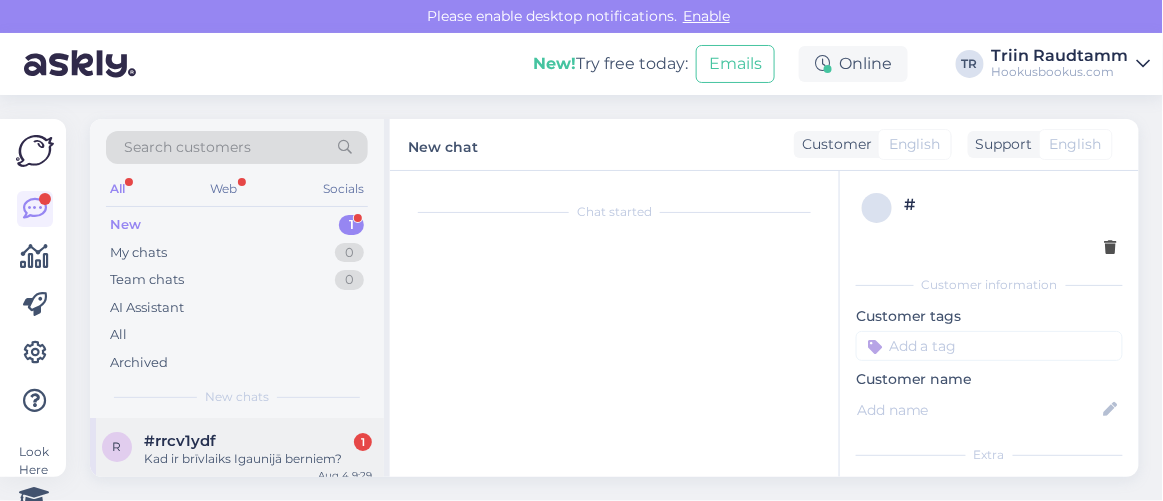 scroll, scrollTop: 80, scrollLeft: 0, axis: vertical 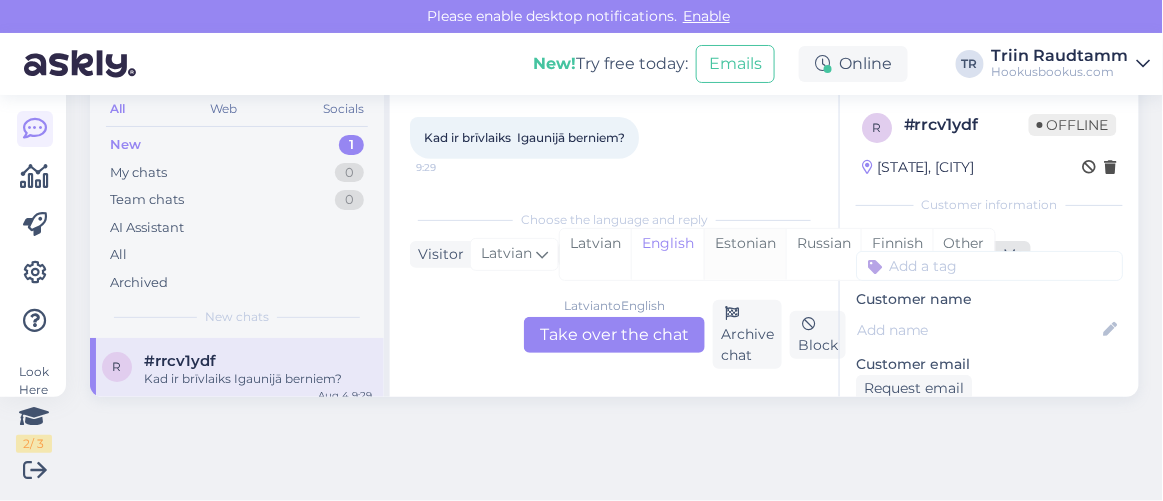 drag, startPoint x: 750, startPoint y: 234, endPoint x: 676, endPoint y: 304, distance: 101.862656 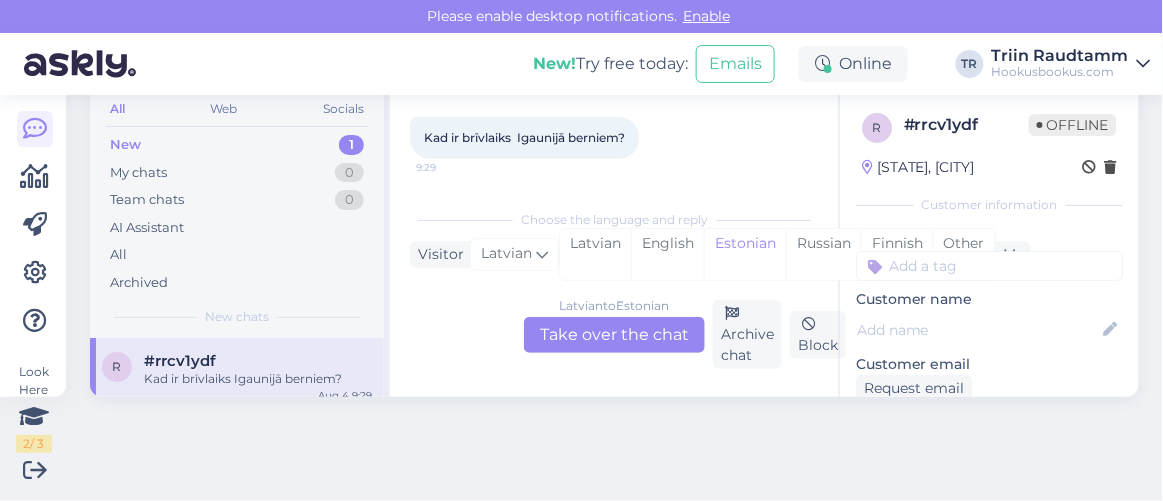click on "Latvian  to  Estonian Take over the chat" at bounding box center (614, 335) 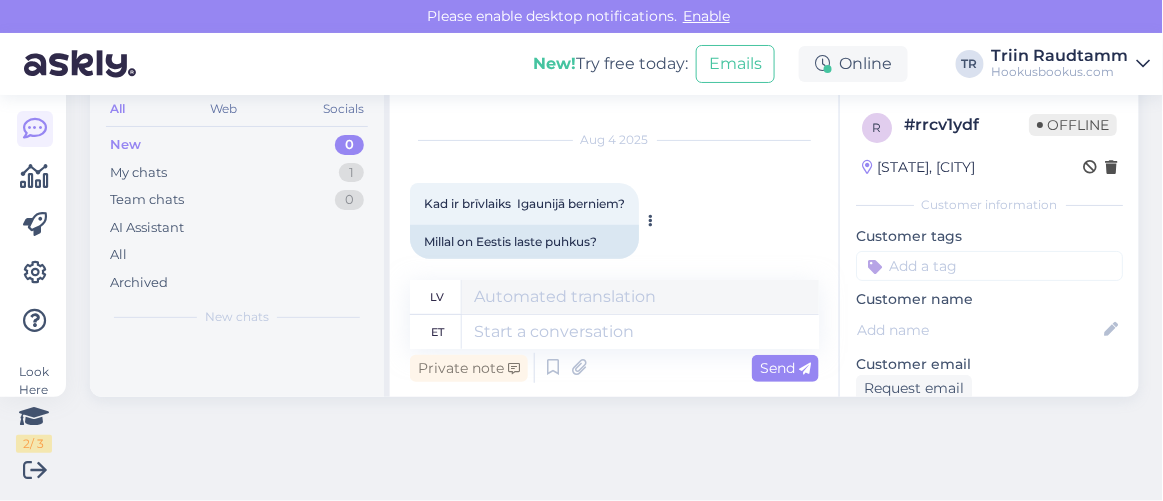 scroll, scrollTop: 14854, scrollLeft: 0, axis: vertical 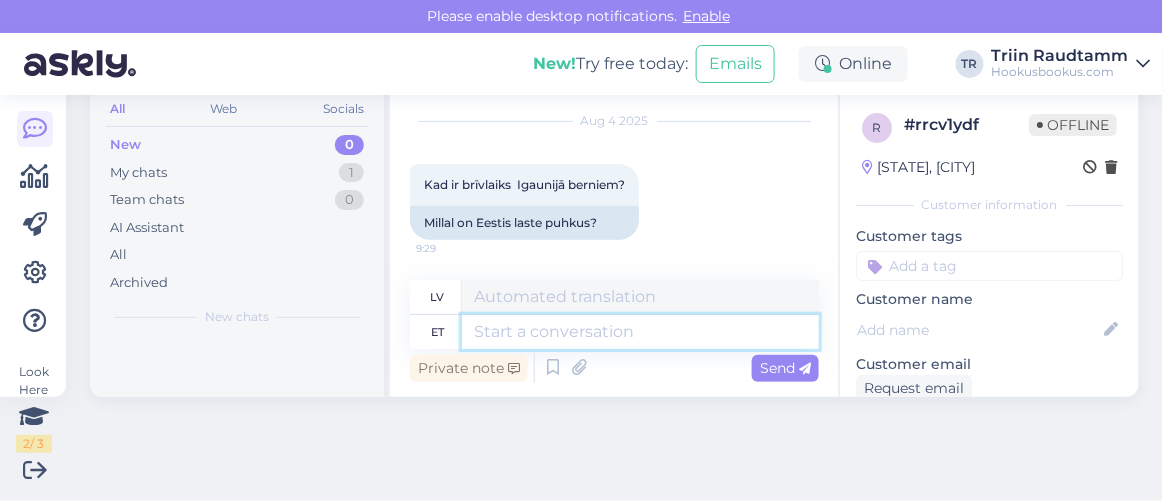click at bounding box center (640, 332) 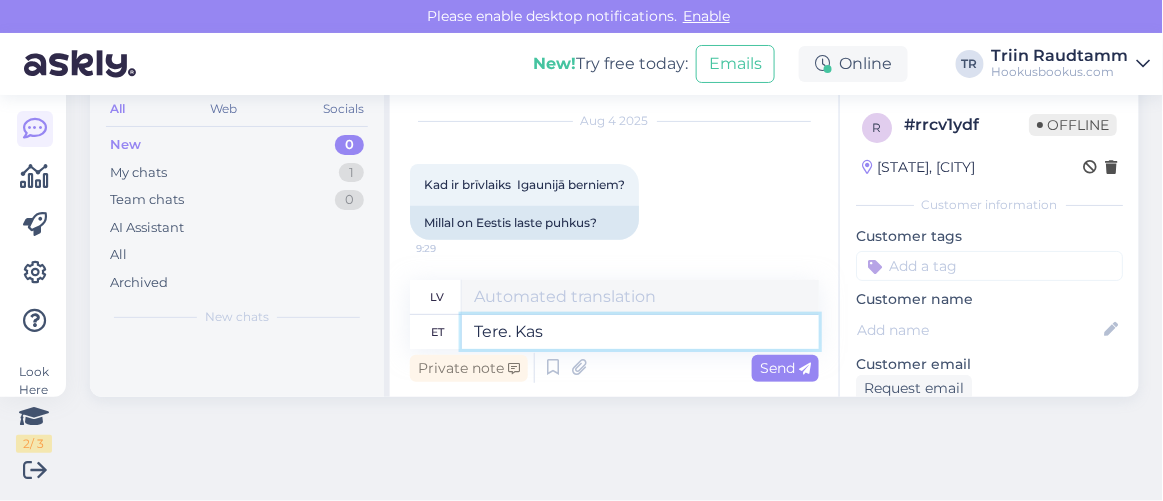 type on "Tere. Kas s" 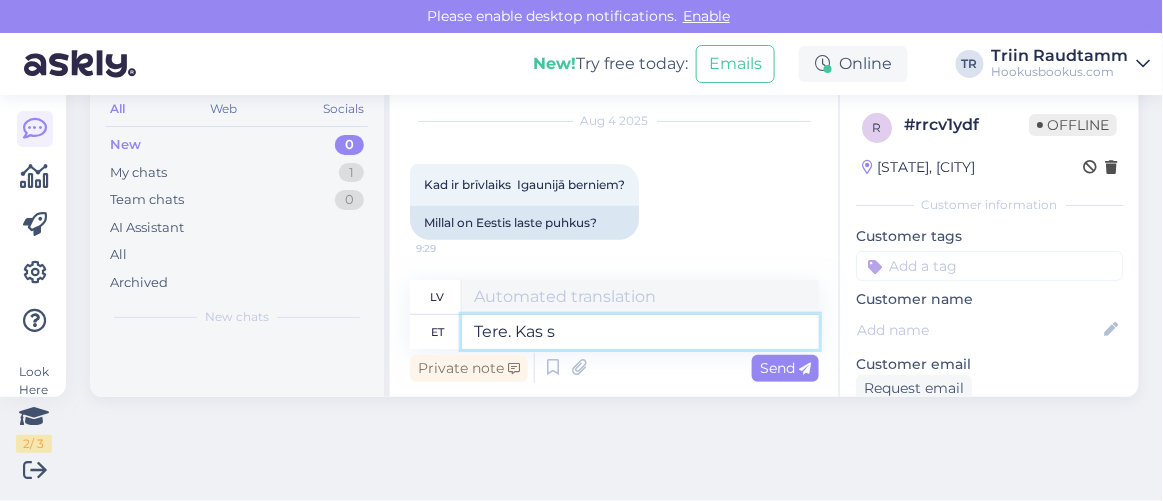 type on "Sveiki." 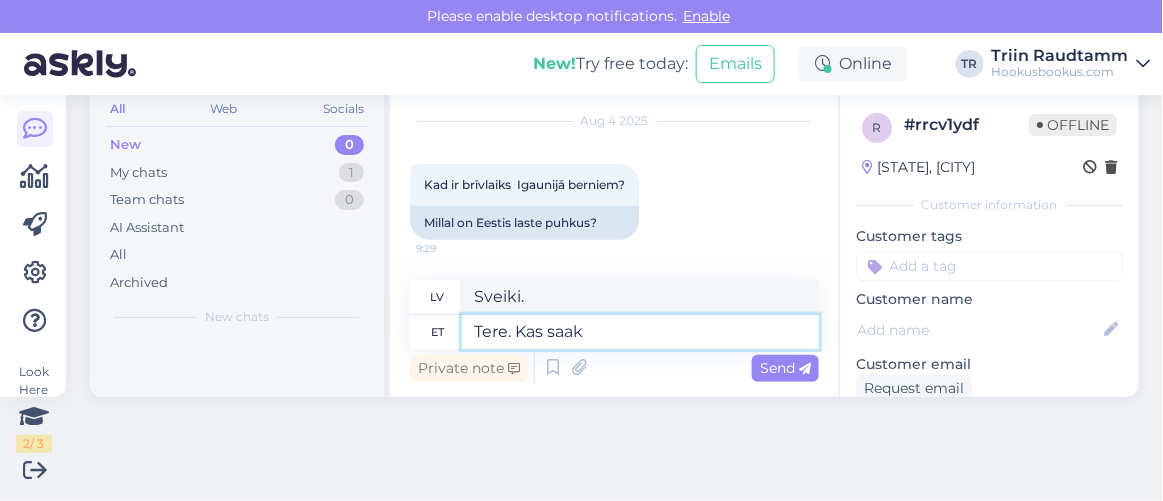 type on "Tere. Kas saaks" 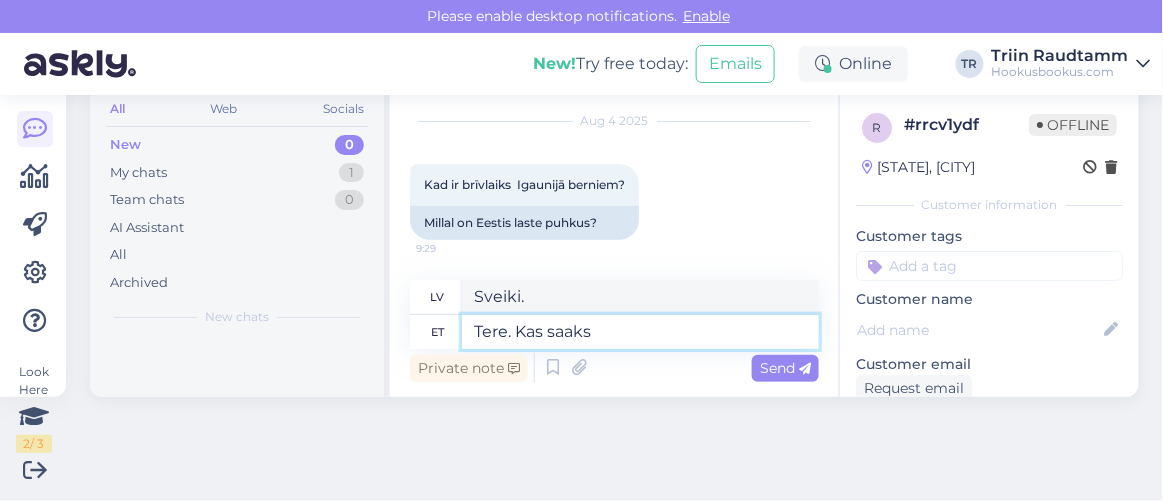 type on "Sveiki. Ir" 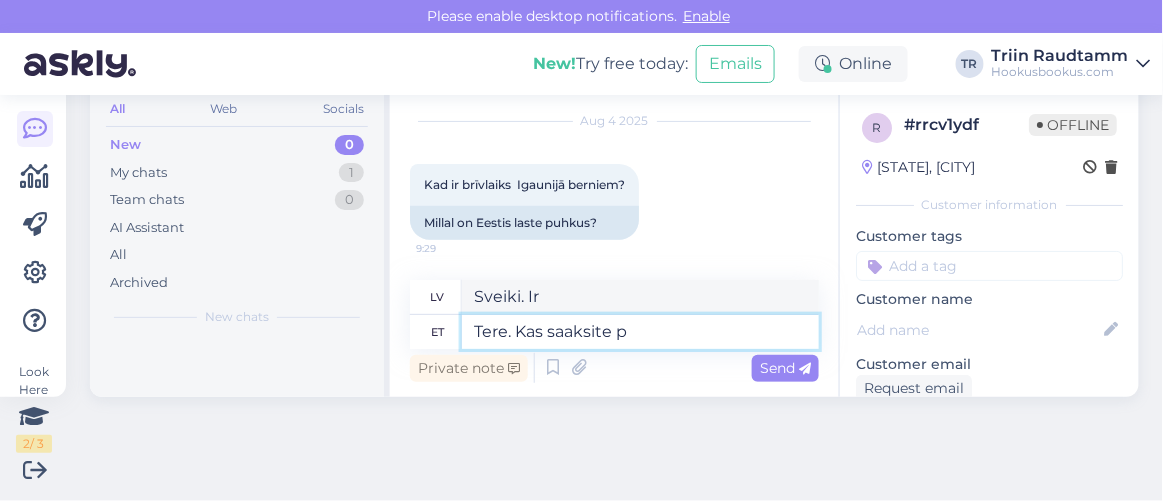 type on "Tere. Kas saaksite pa" 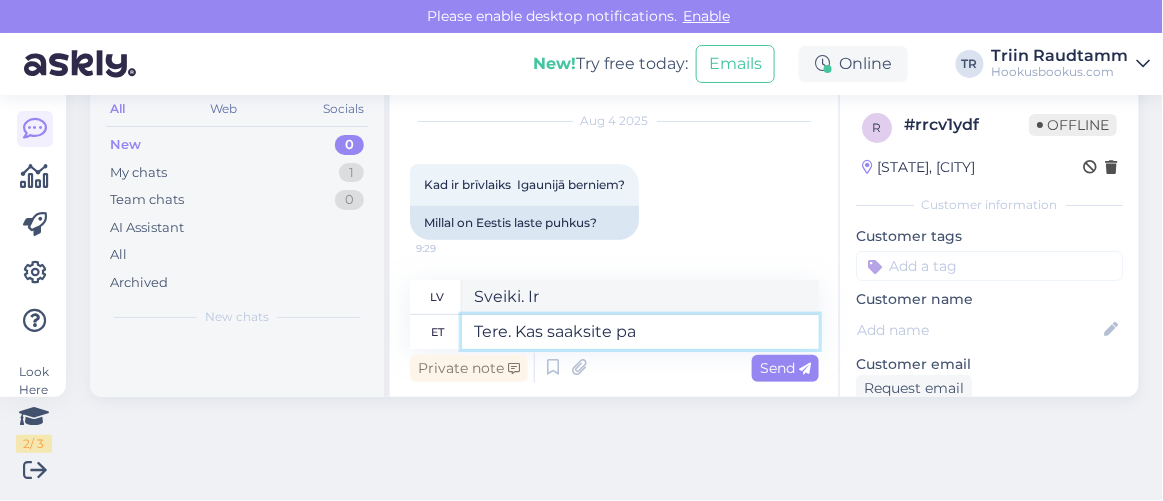 type on "Sveiki. Vai jūs varētu" 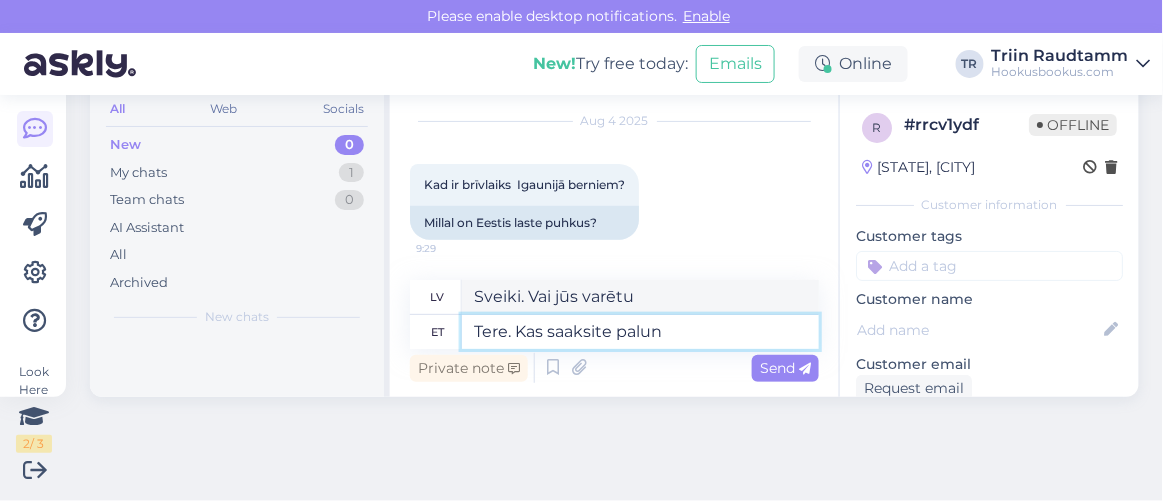 type on "Tere. Kas saaksite palun t" 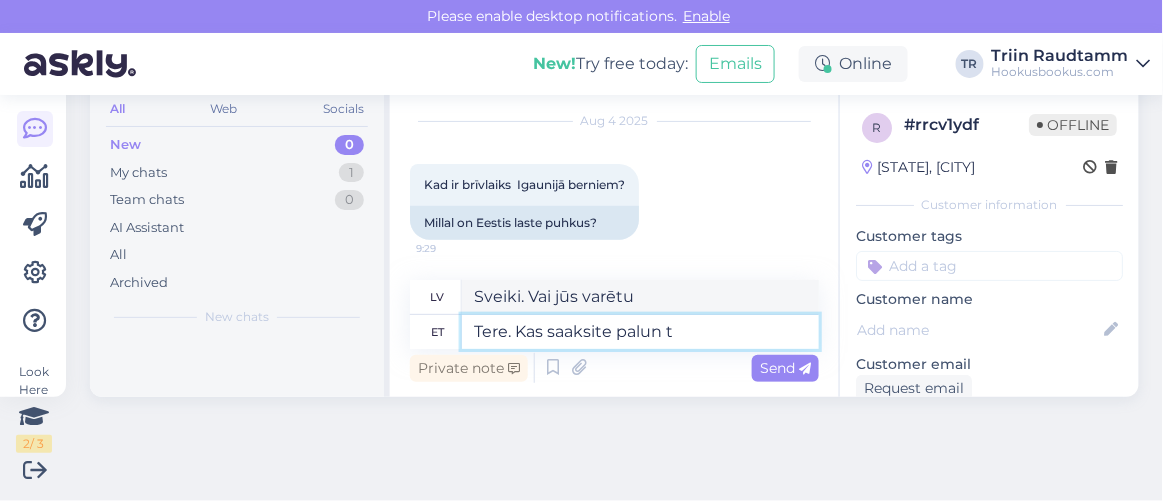 type on "Sveiki. Vai jūs, lūdzu, varētu" 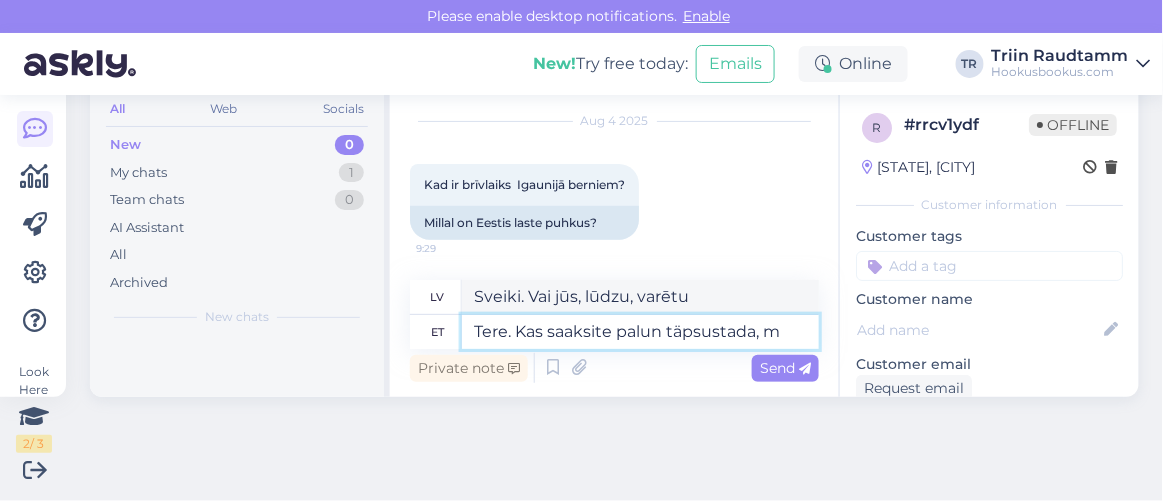 type on "Tere. Kas saaksite palun täpsustada, mi" 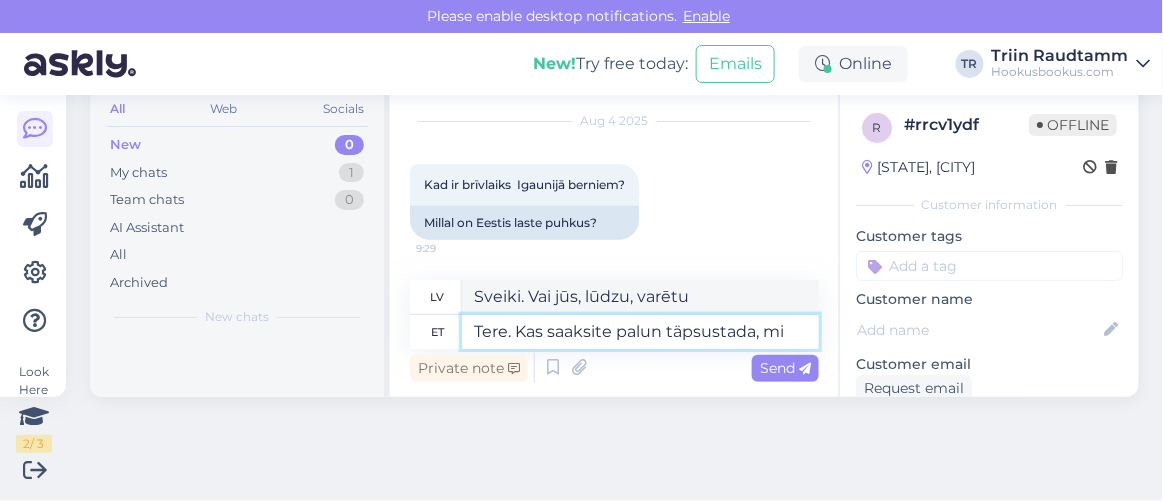 type on "Sveiki. Vai varētu, lūdzu, paskaidrot," 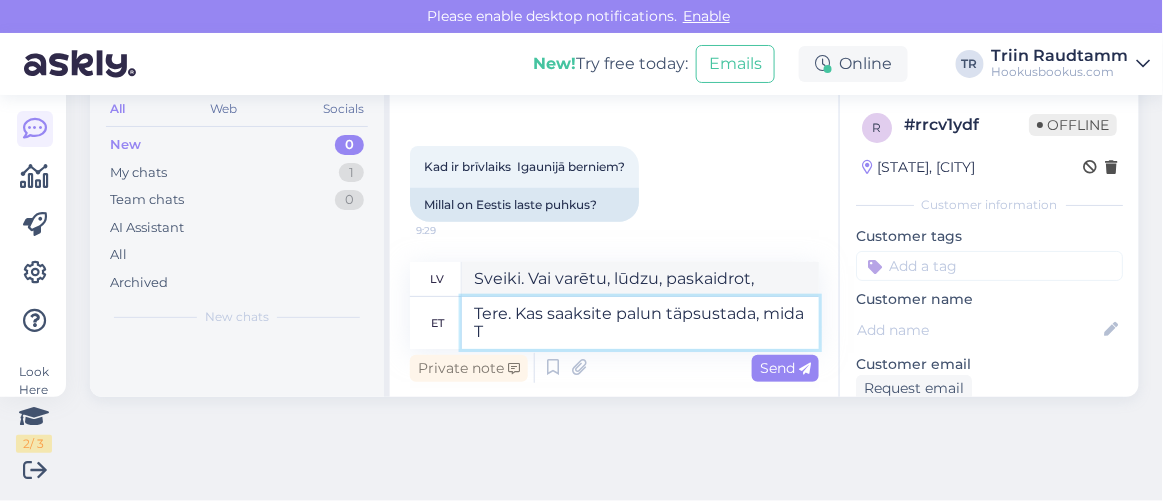 type on "Tere. Kas saaksite palun täpsustada, mida Te" 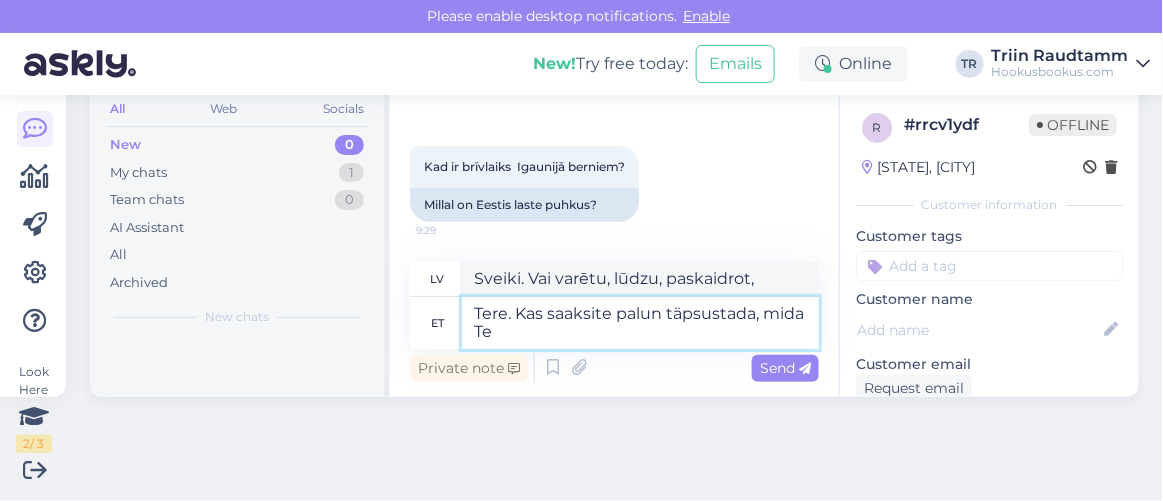 type on "Sveiki. Vai varētu, lūdzu, paskaidrot, kas" 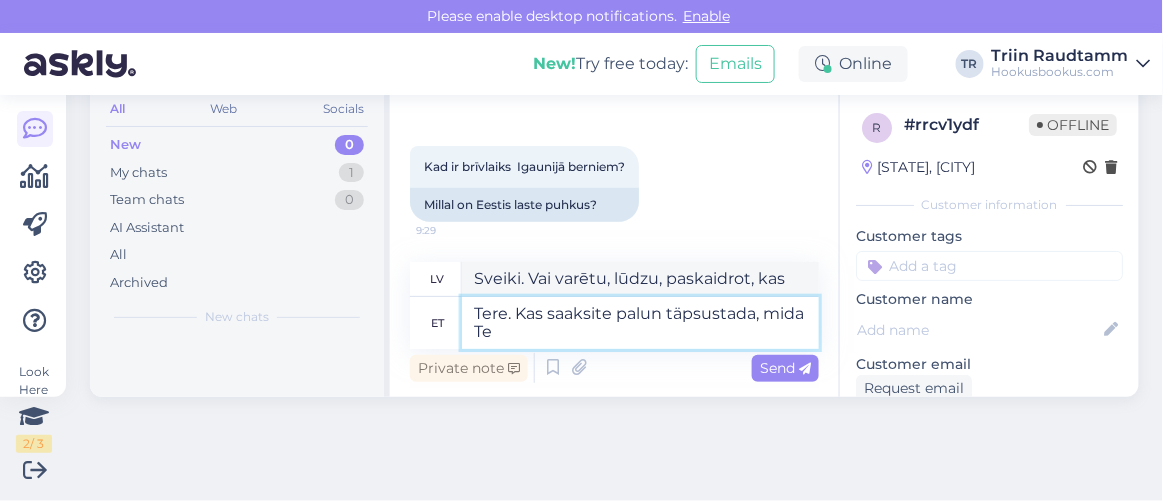 type on "Tere. Kas saaksite palun täpsustada, mida Te" 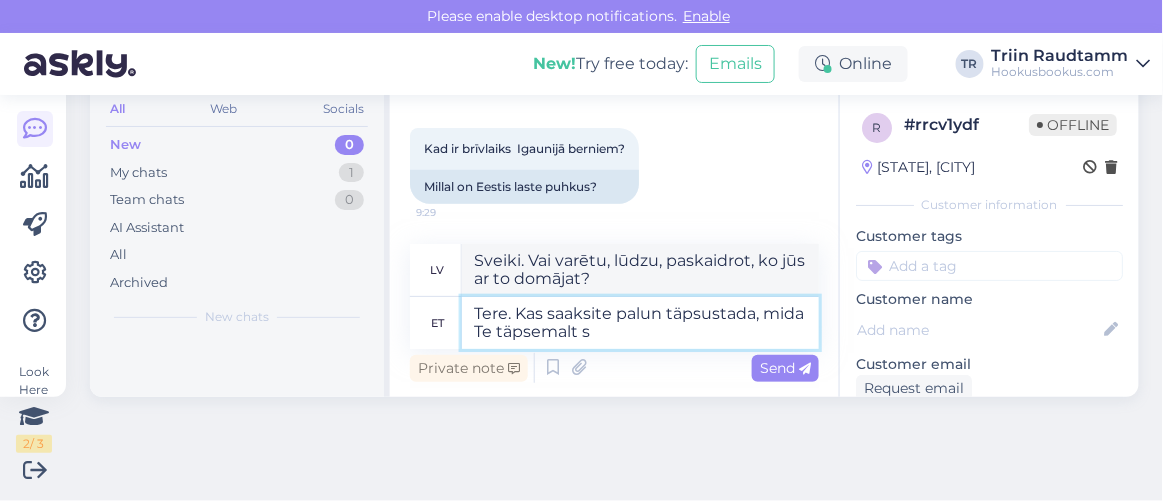 type on "Tere. Kas saaksite palun täpsustada, mida Te täpsemalt si" 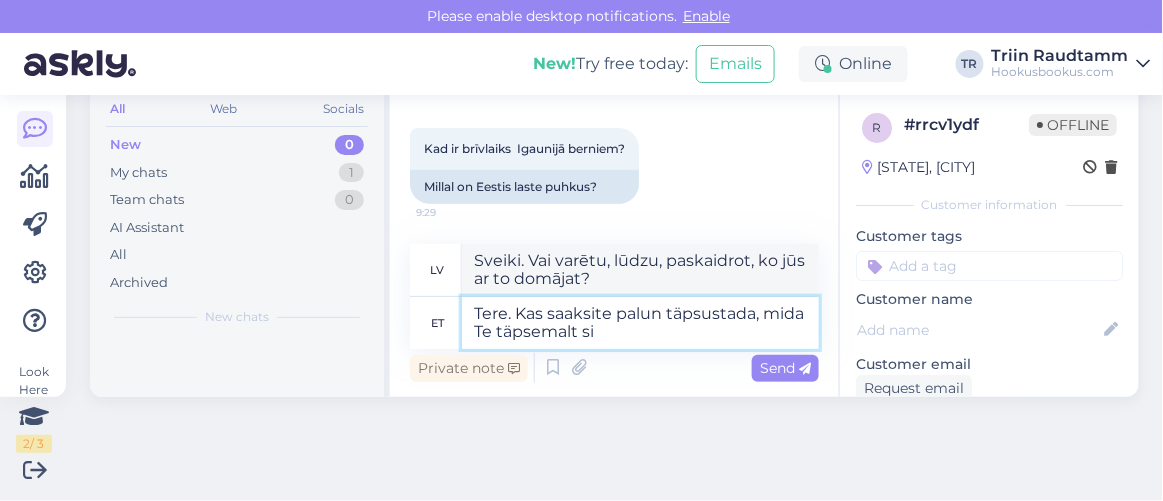 type on "Sveiki. Vai varētu, lūdzu, paskaidrot, ko tieši meklējat?" 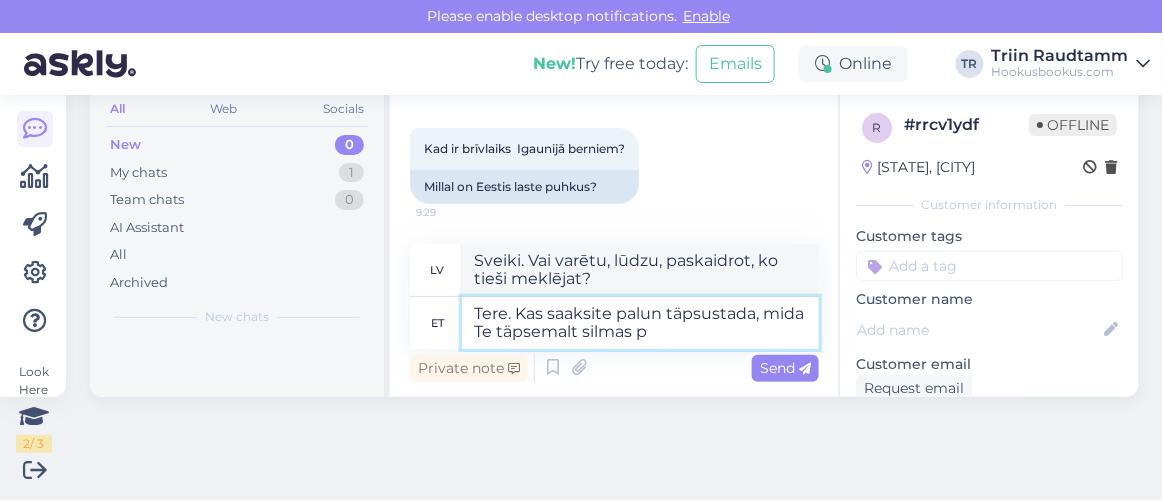 type on "Tere. Kas saaksite palun täpsustada, mida Te täpsemalt silmas pe" 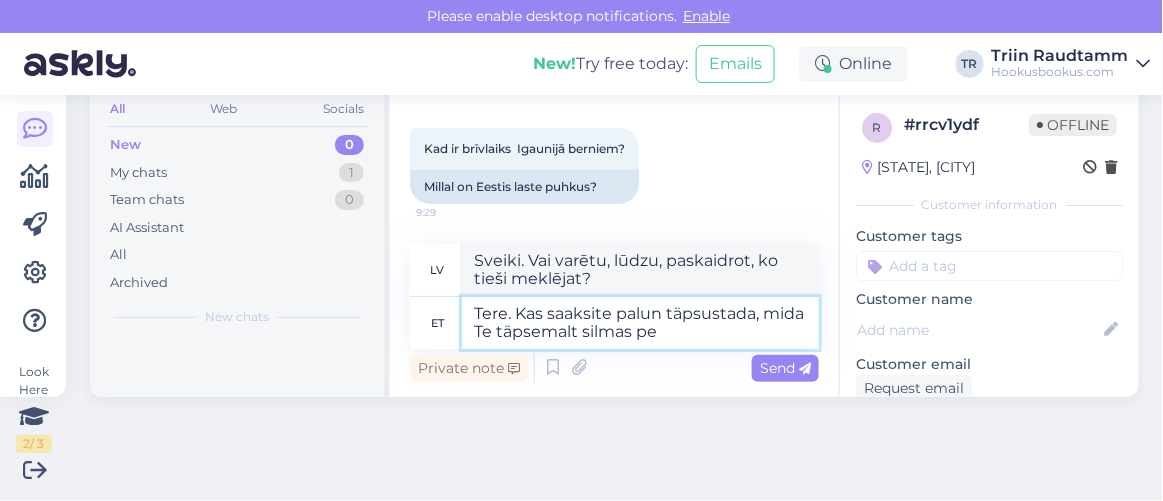 type on "Sveiki. Vai varētu, lūdzu, paskaidrot, ko jūs ar to domājat?" 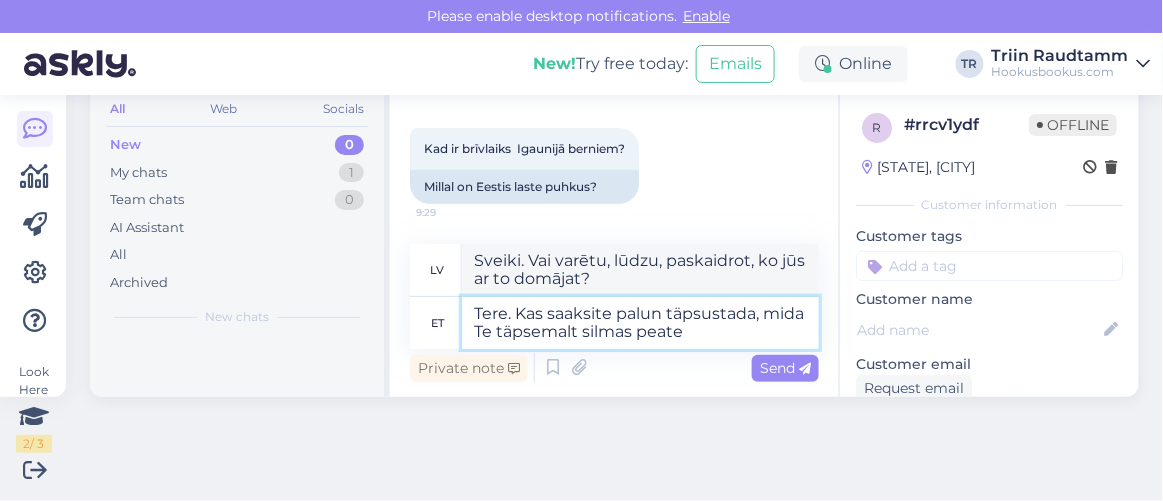 type on "Tere. Kas saaksite palun täpsustada, mida Te täpsemalt silmas peate?" 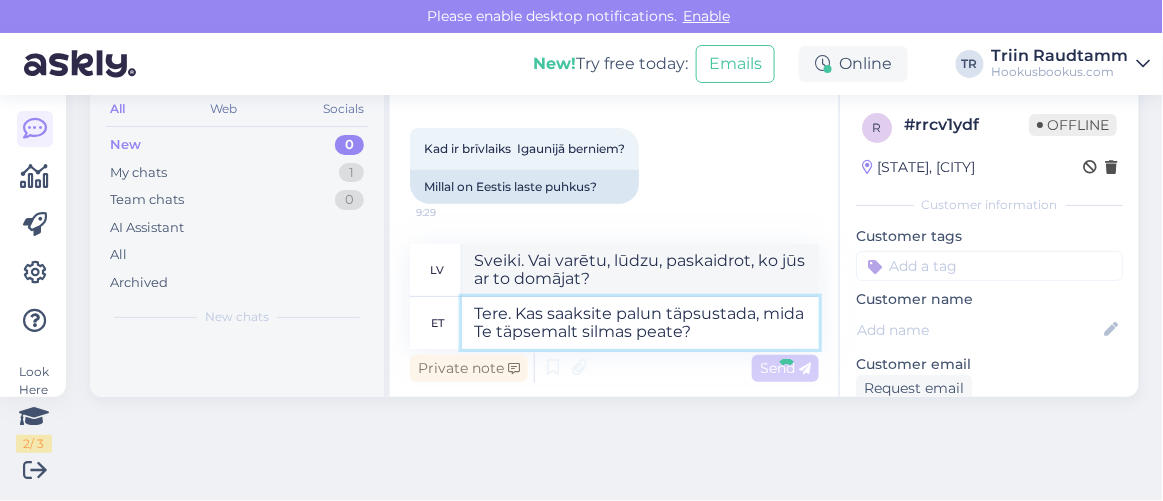 type 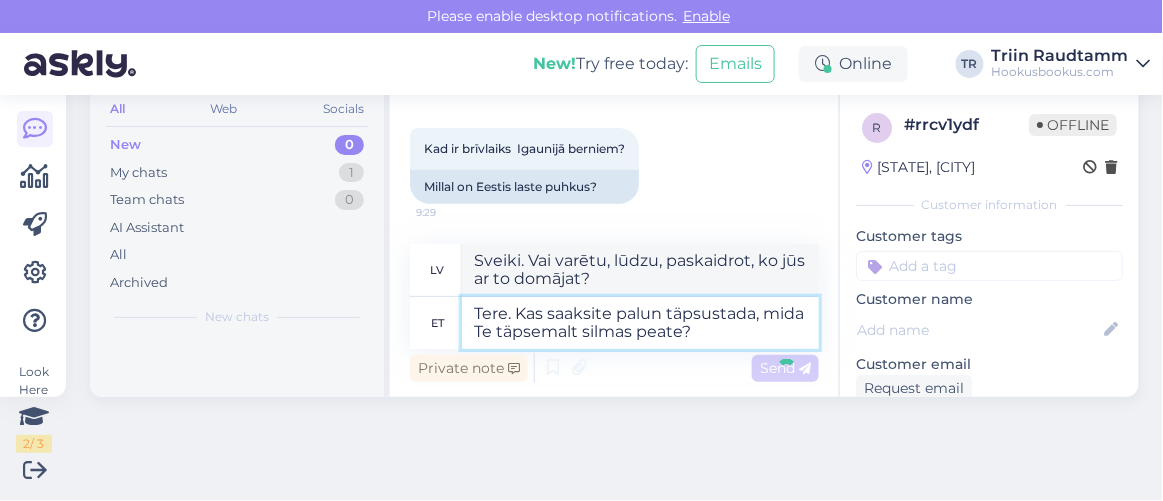 type 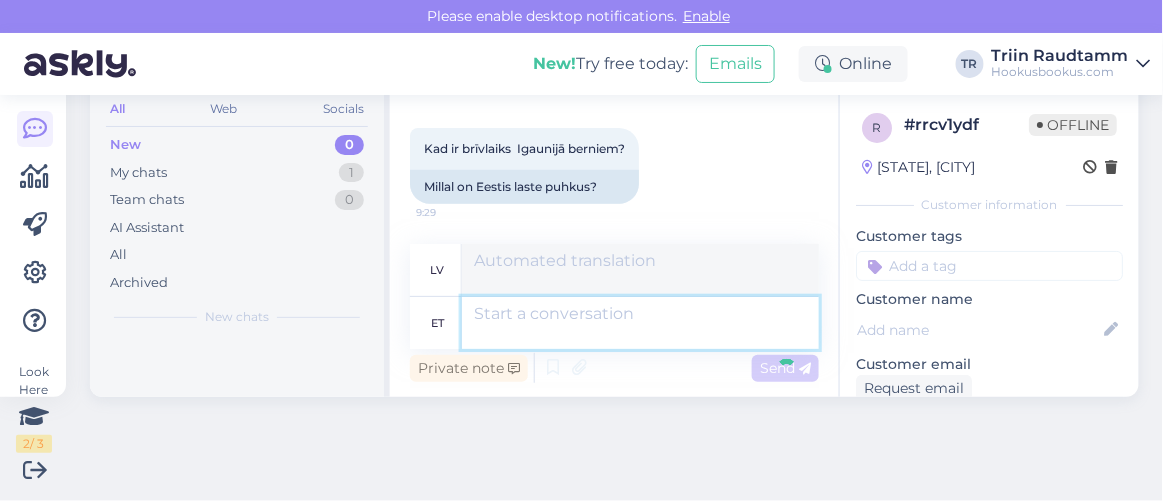 scroll, scrollTop: 14992, scrollLeft: 0, axis: vertical 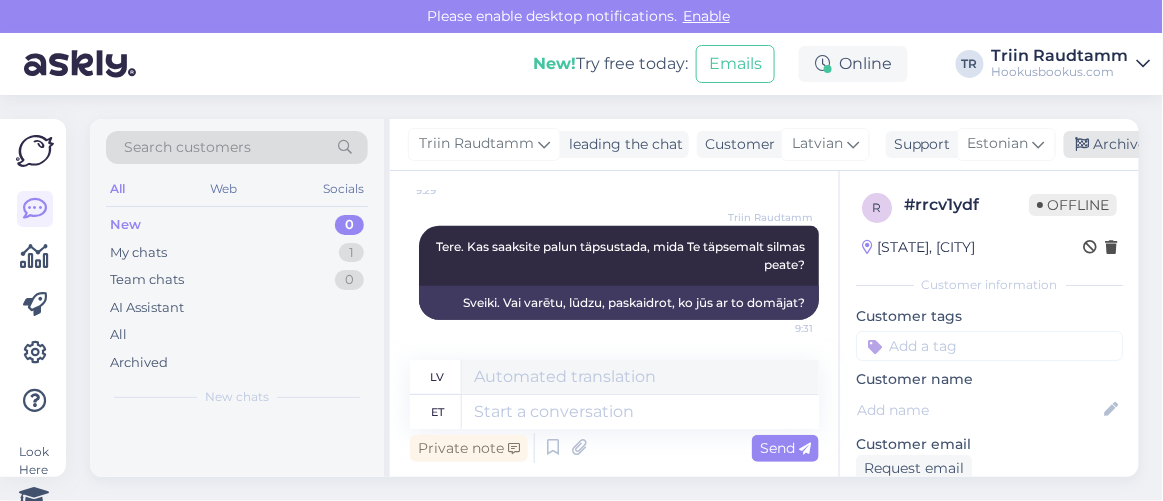 click at bounding box center [1083, 145] 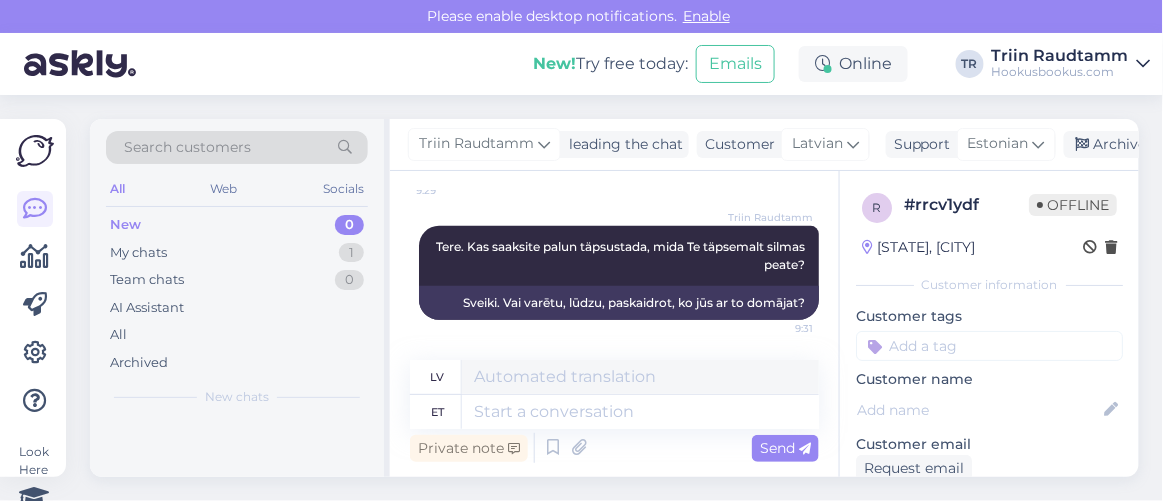 scroll, scrollTop: 14972, scrollLeft: 0, axis: vertical 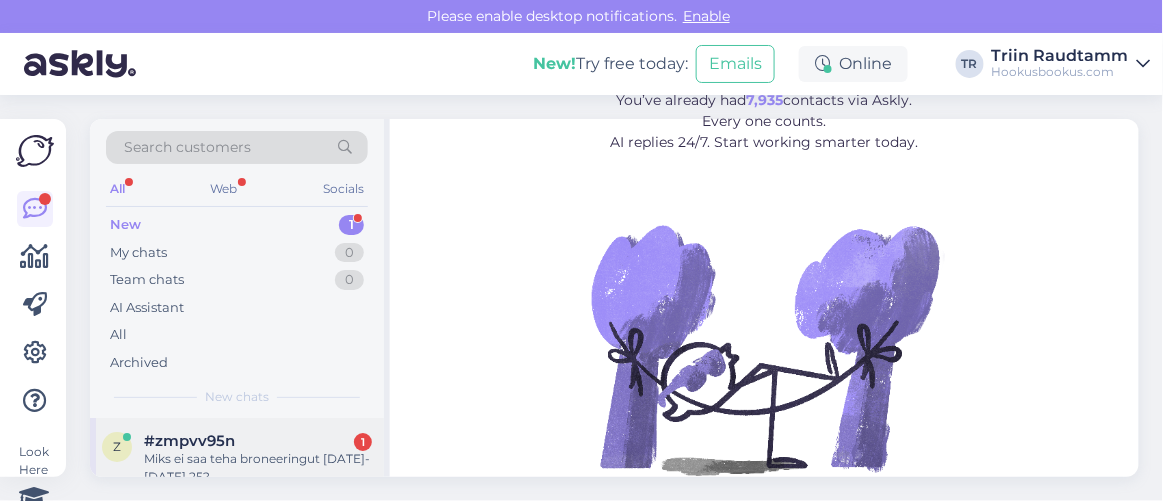 click on "Miks ei saa teha broneeringut 05.-06.08.25?" at bounding box center (258, 468) 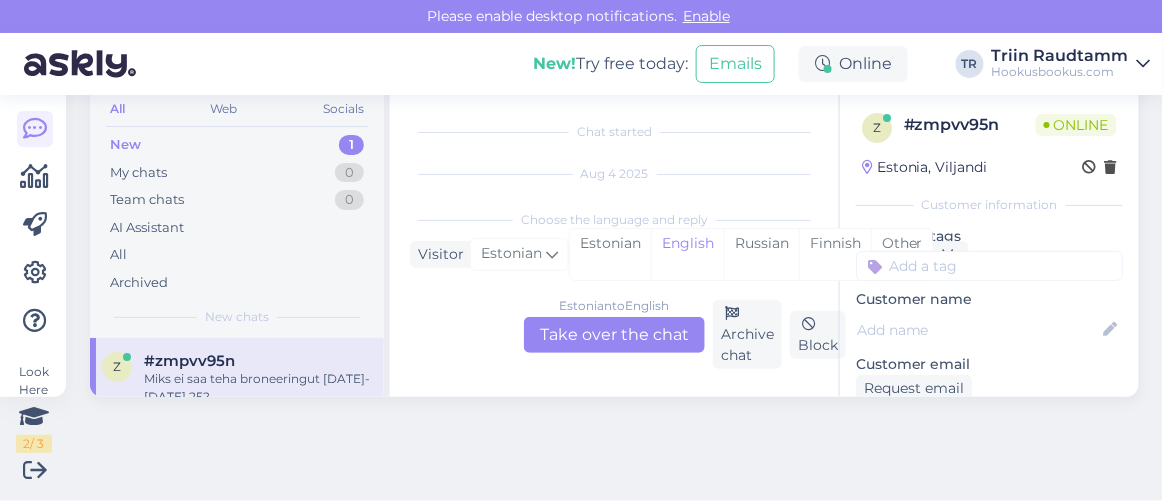 scroll, scrollTop: 41, scrollLeft: 0, axis: vertical 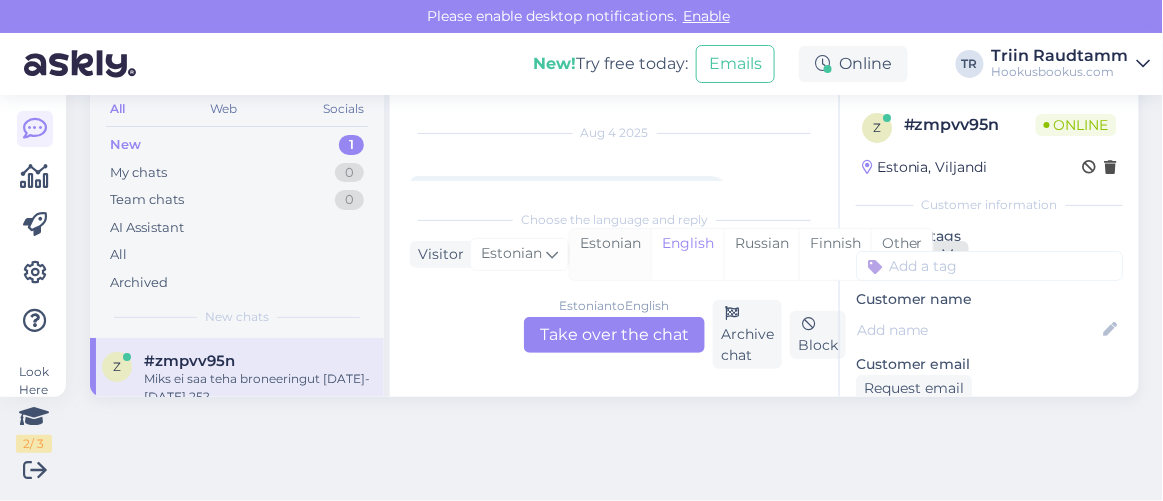 click on "Estonian" at bounding box center (610, 254) 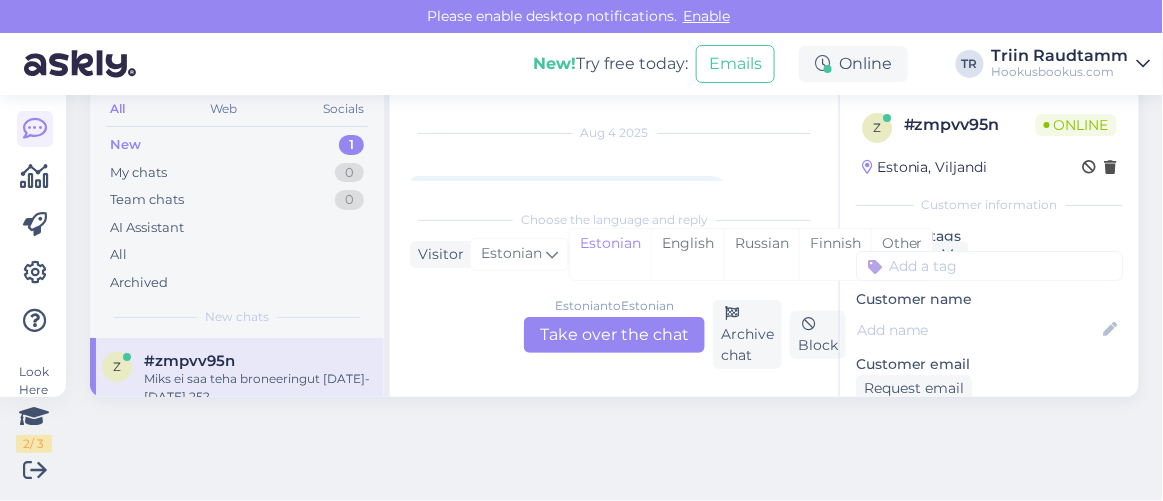 click on "Estonian  to  Estonian Take over the chat Archive chat Block" at bounding box center [614, 334] 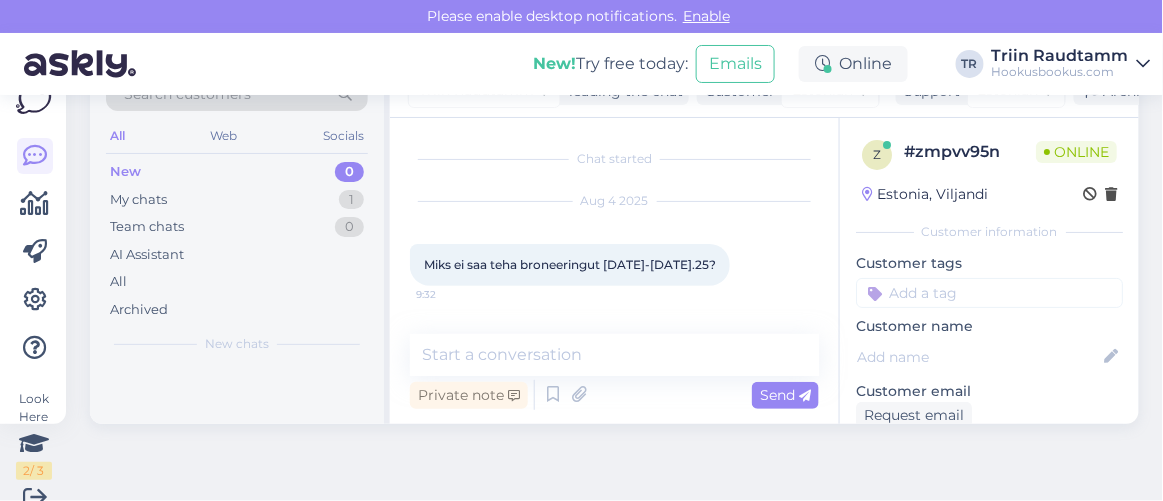 scroll, scrollTop: 79, scrollLeft: 0, axis: vertical 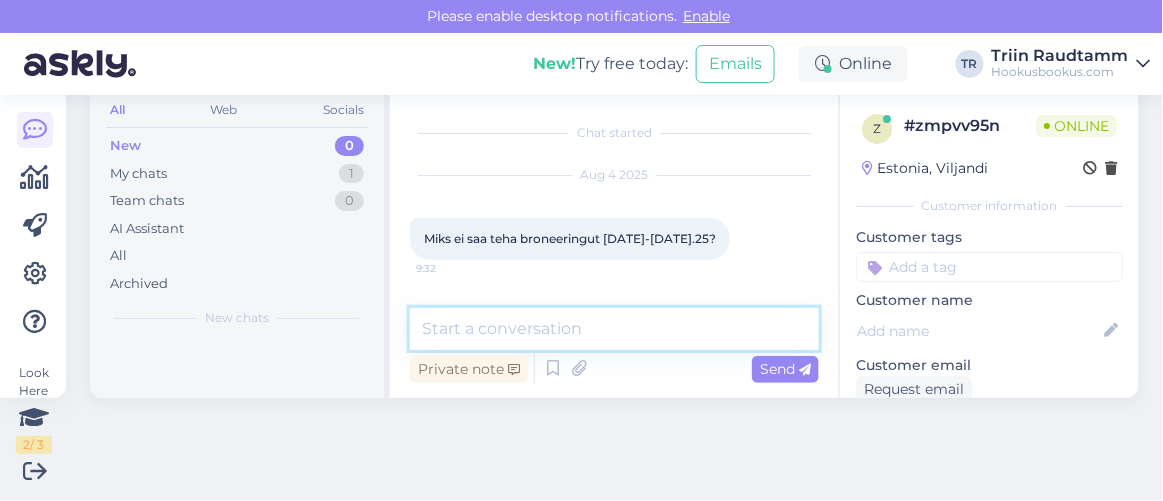 click at bounding box center [614, 329] 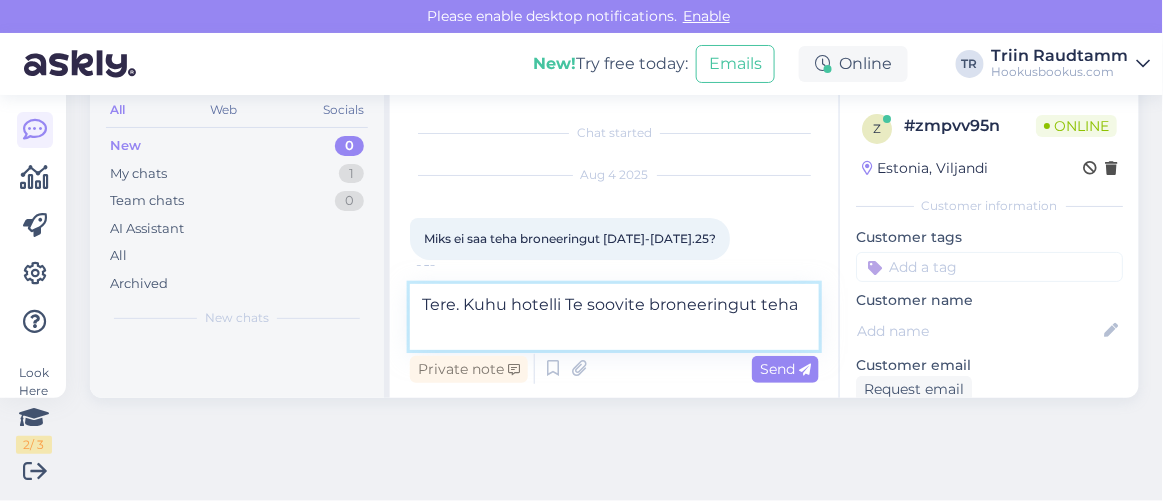 type on "Tere. Kuhu hotelli Te soovite broneeringut teha?" 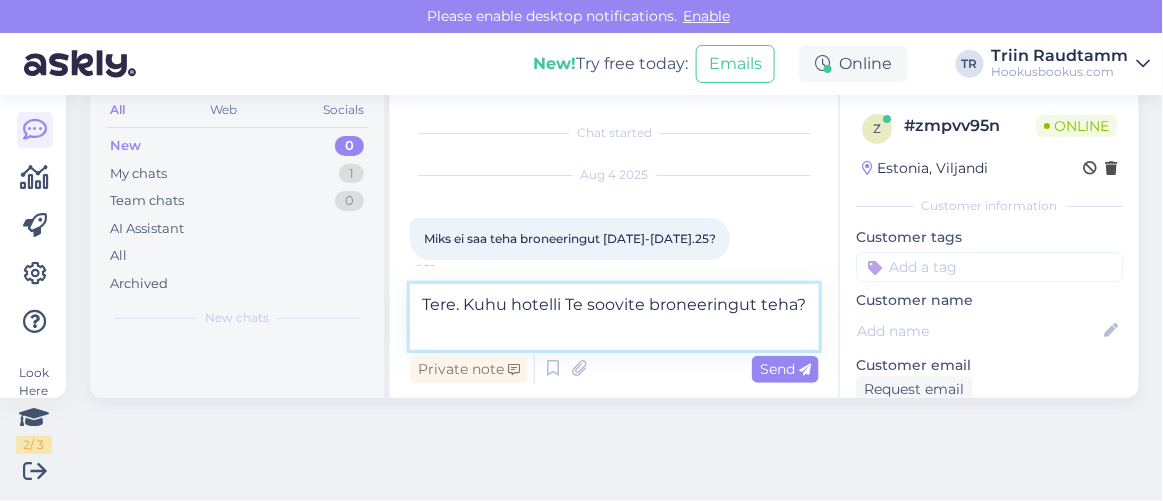 type 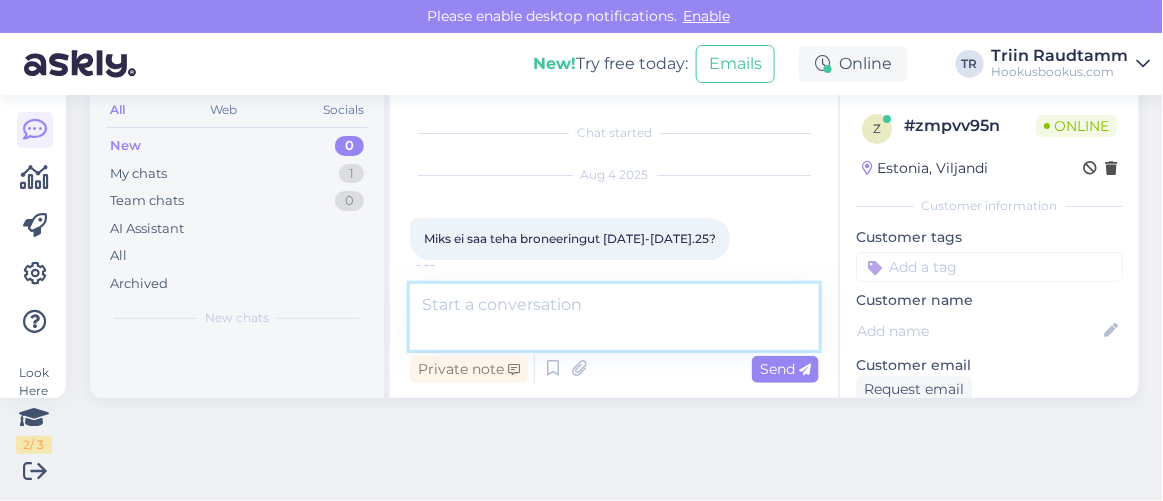 scroll, scrollTop: 77, scrollLeft: 0, axis: vertical 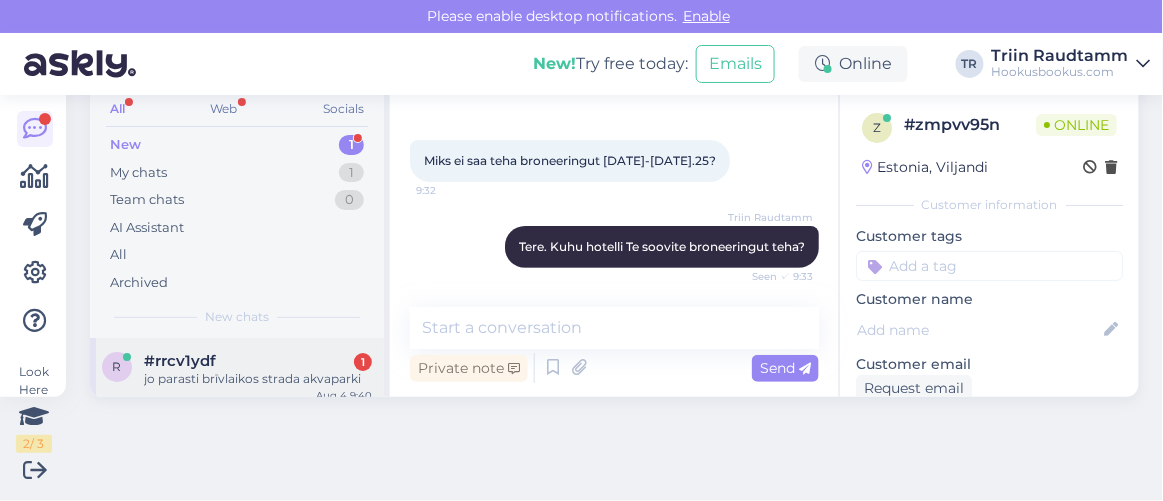 drag, startPoint x: 253, startPoint y: 351, endPoint x: 315, endPoint y: 340, distance: 62.968246 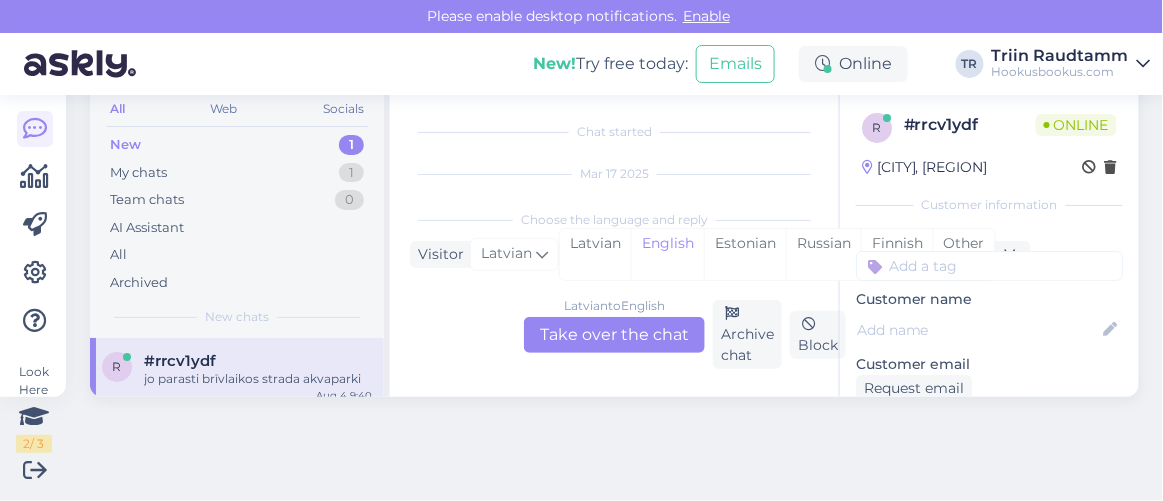 scroll, scrollTop: 14868, scrollLeft: 0, axis: vertical 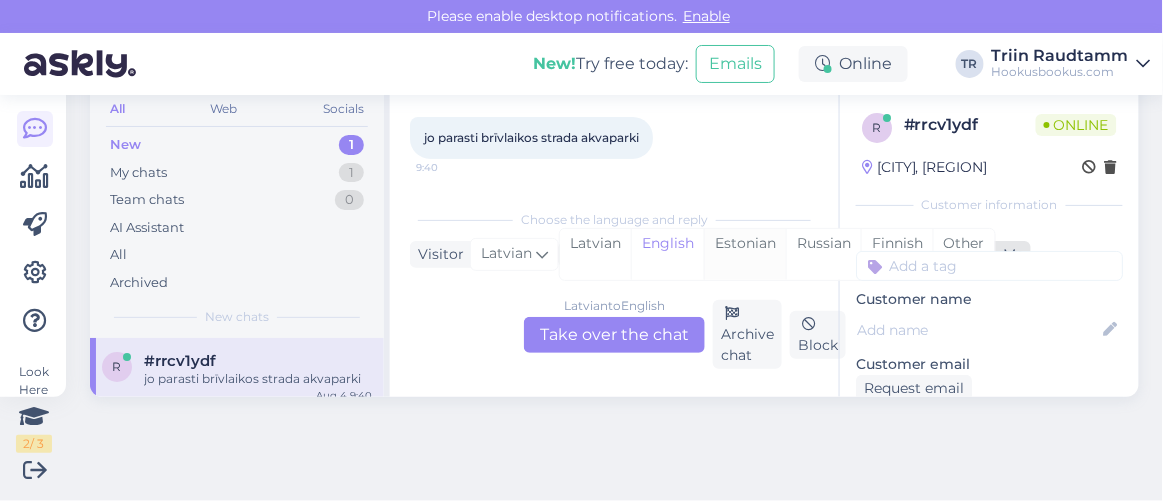 click on "Estonian" at bounding box center [745, 254] 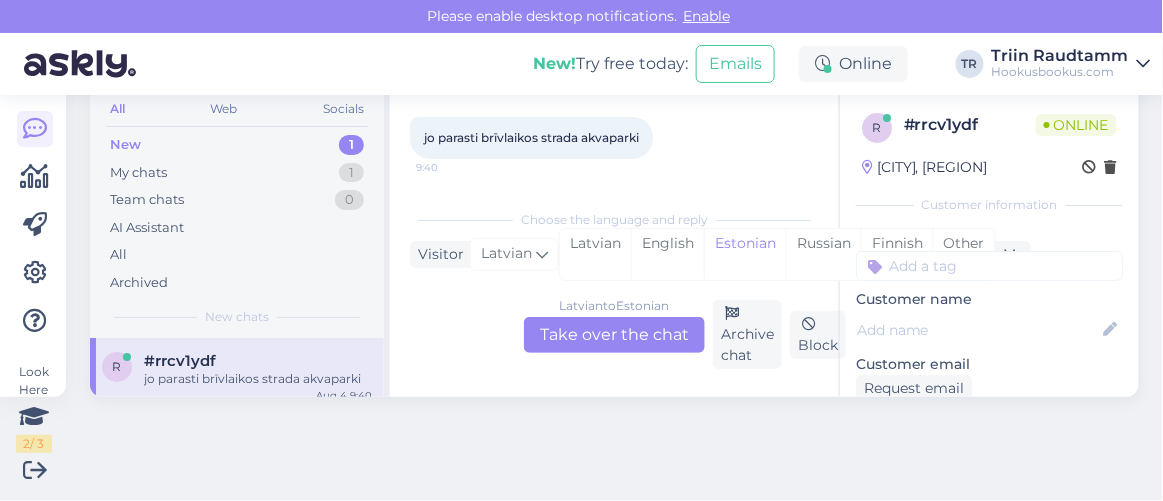 click on "Latvian  to  Estonian Take over the chat" at bounding box center [614, 335] 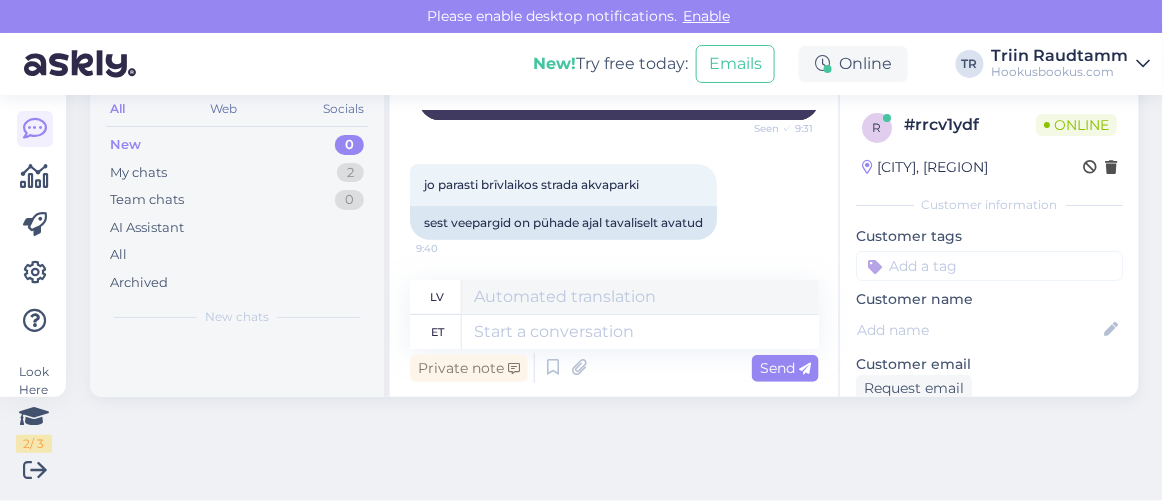 scroll, scrollTop: 14836, scrollLeft: 0, axis: vertical 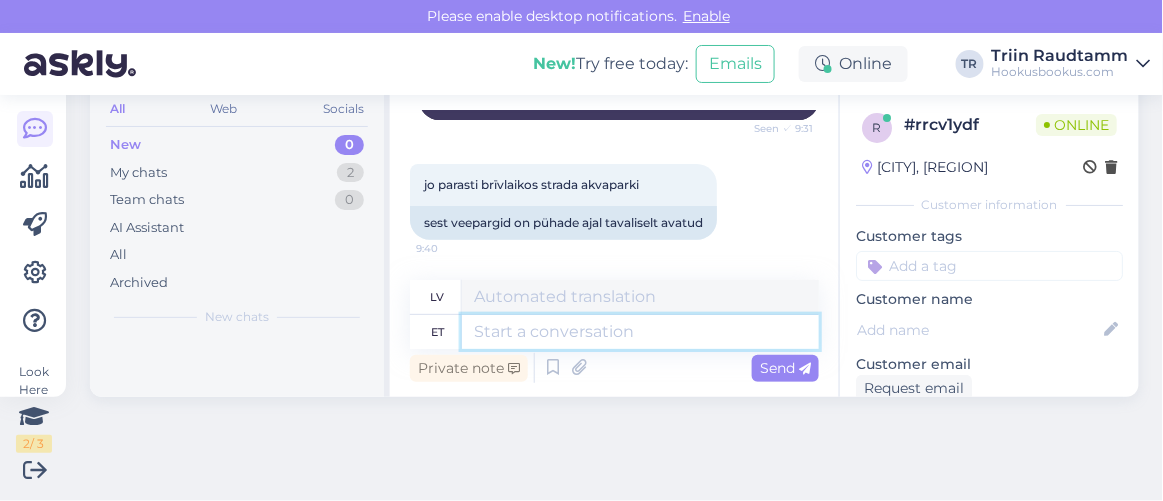 click at bounding box center (640, 332) 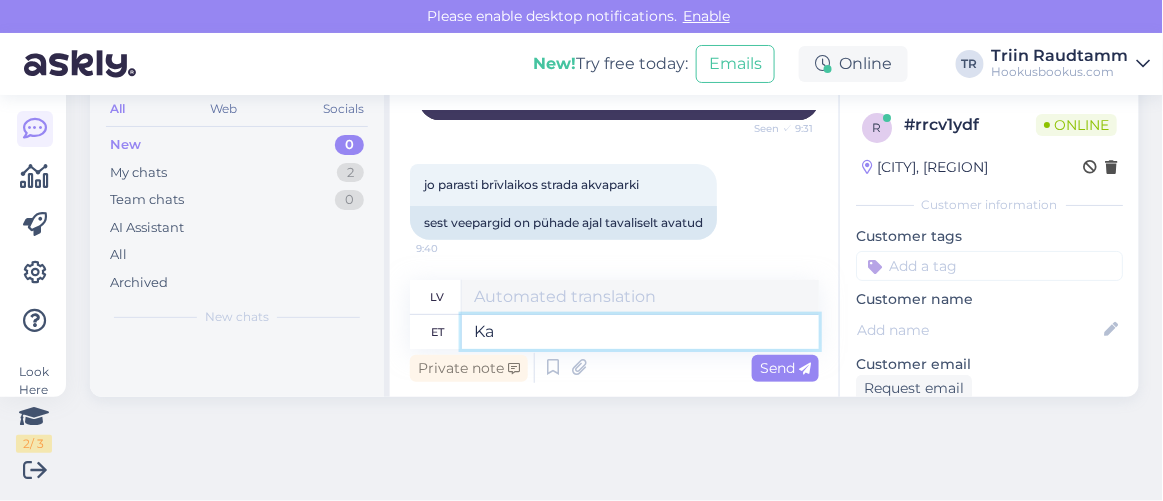 type on "Ka" 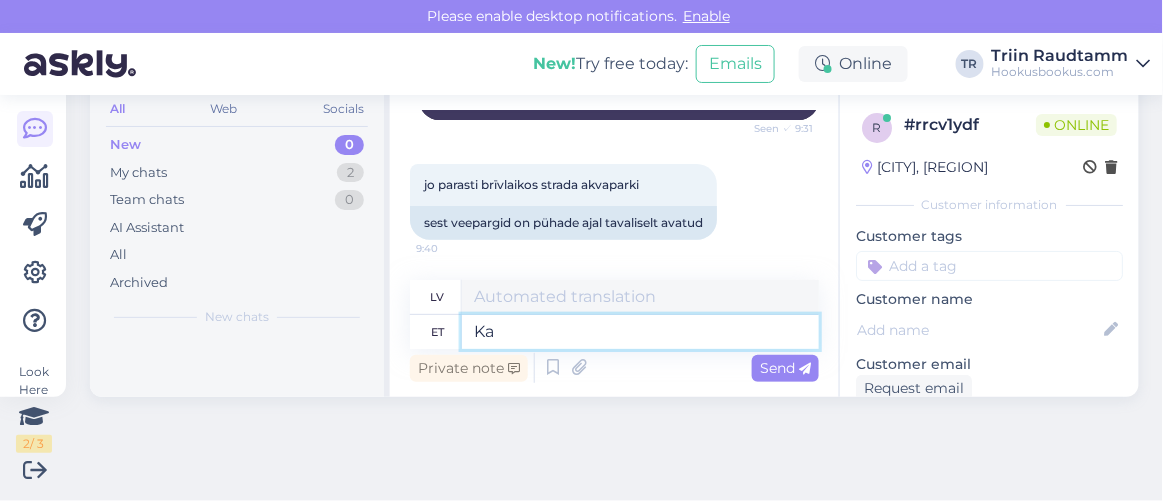 type on "Arī" 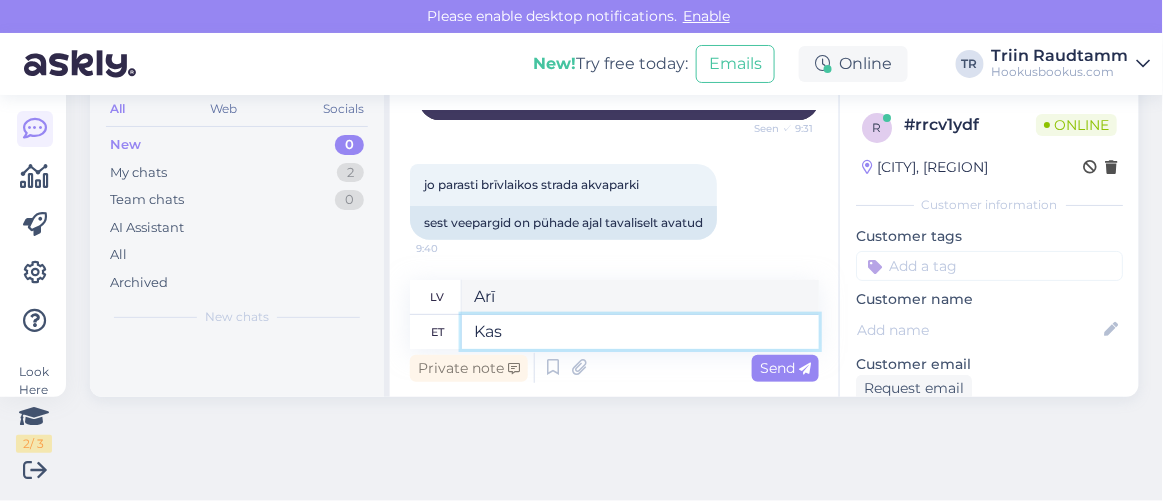 type on "Kas m" 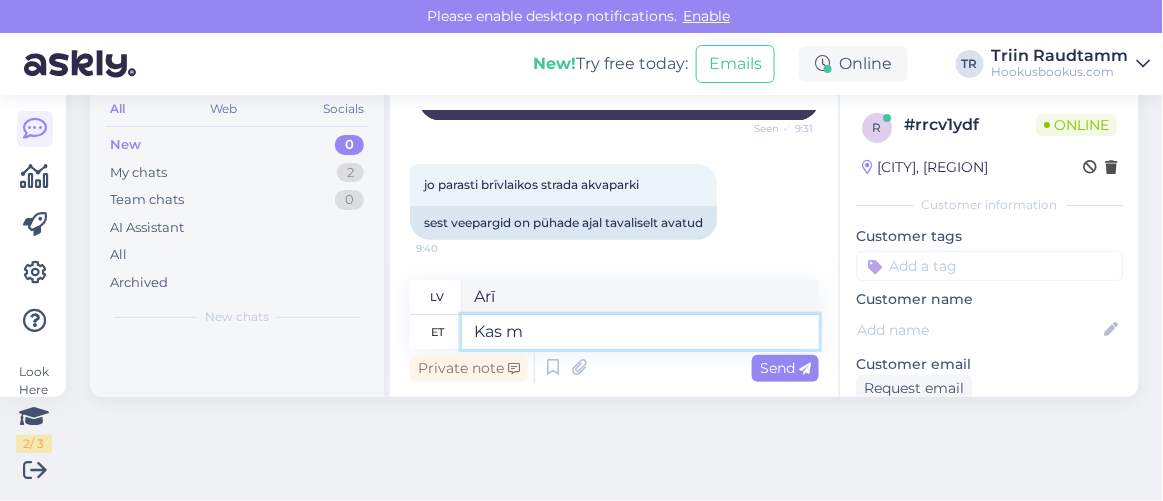 type on "Ir" 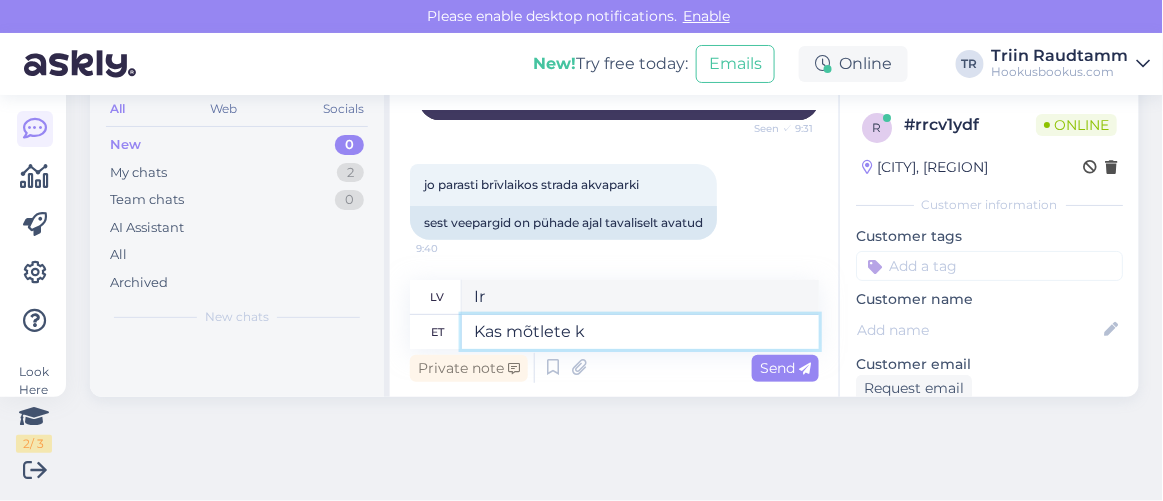 type on "Kas mõtlete ko" 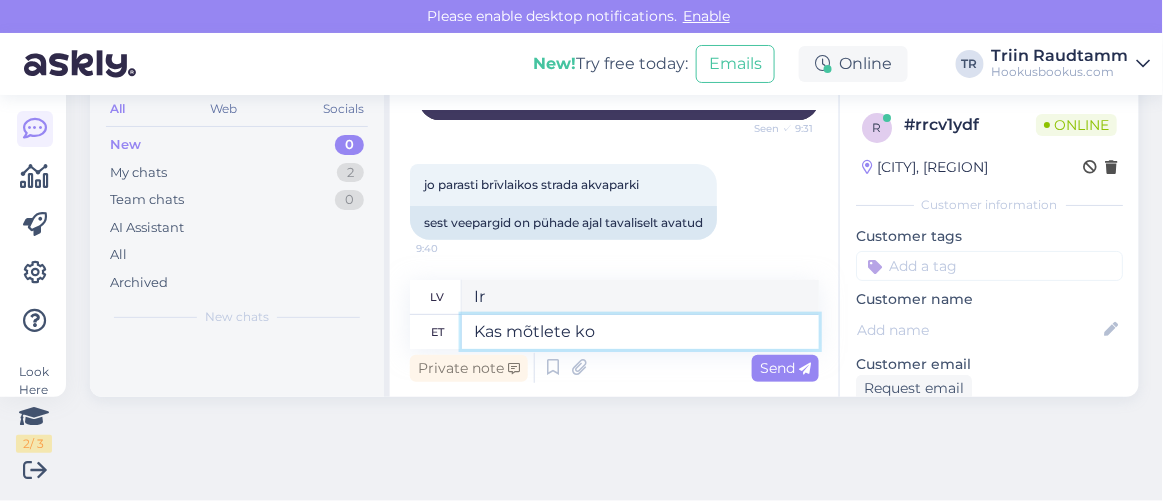 type on "Vai tu domā?" 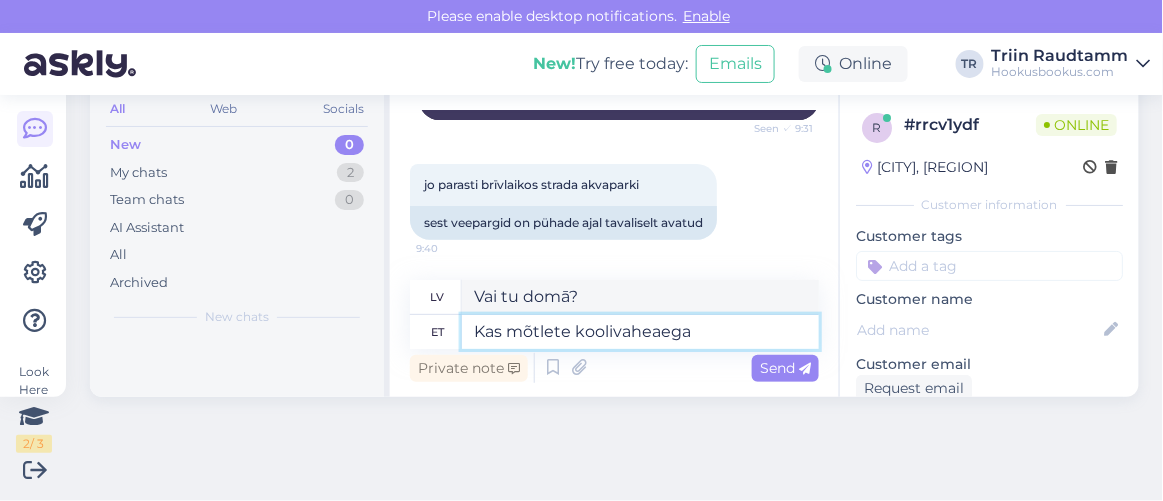 type on "Kas mõtlete koolivaheaega?" 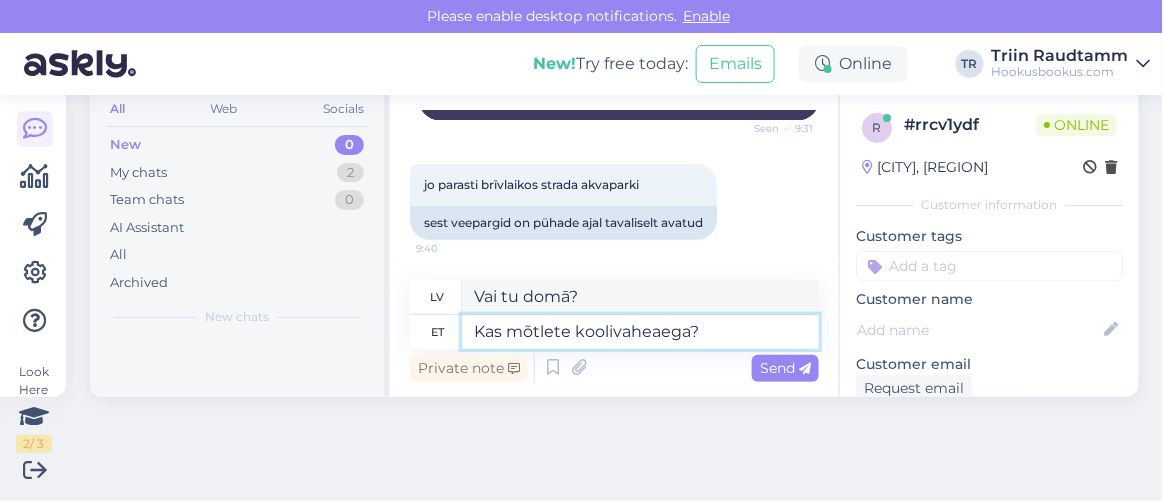 type on "Vai domājat par skolas brīvdienām?" 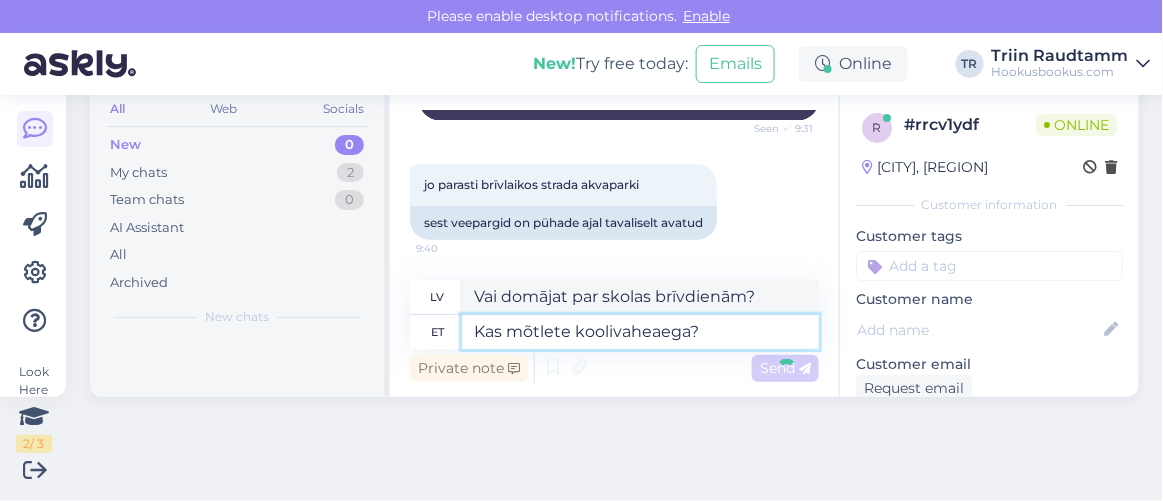 type 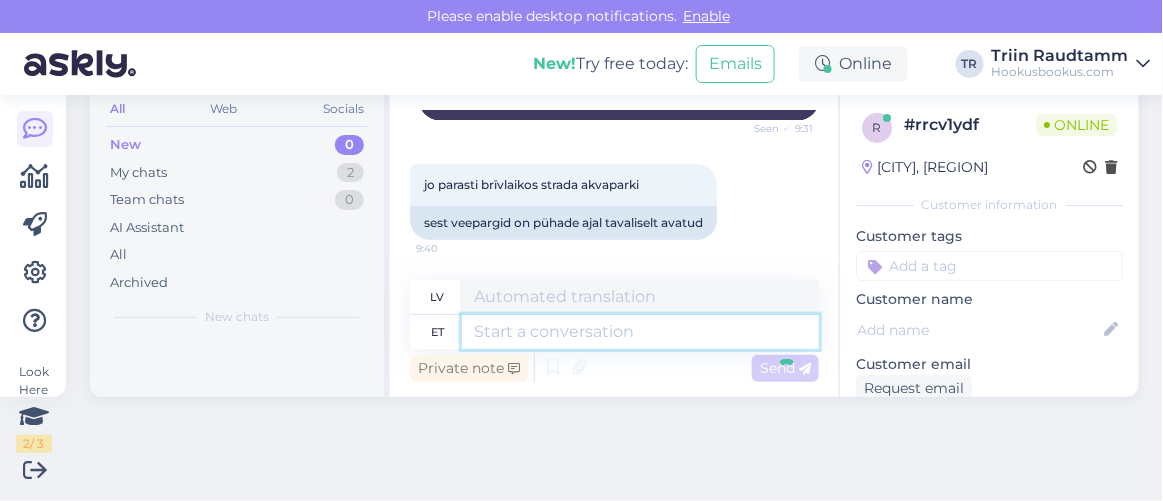 scroll, scrollTop: 14956, scrollLeft: 0, axis: vertical 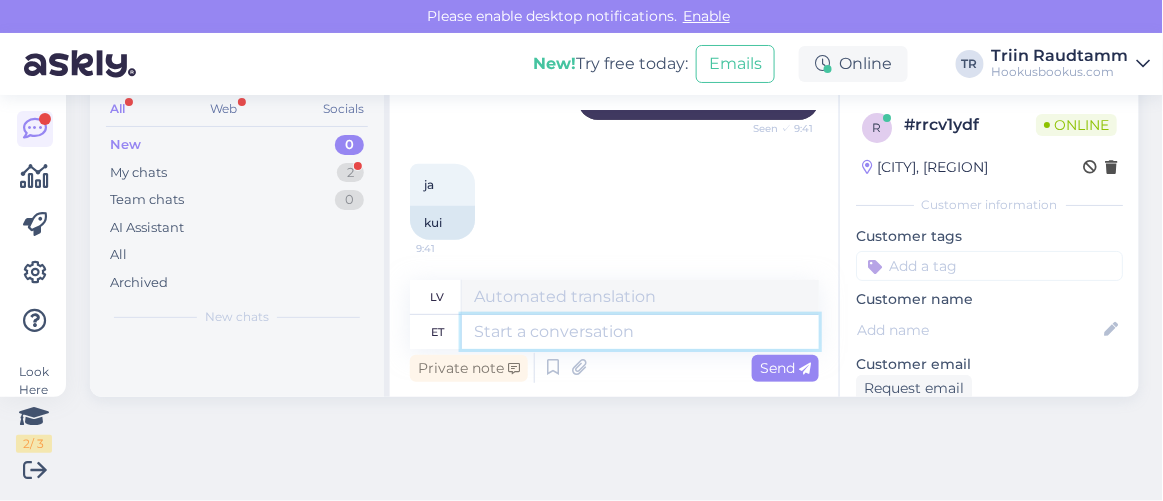 click at bounding box center (640, 332) 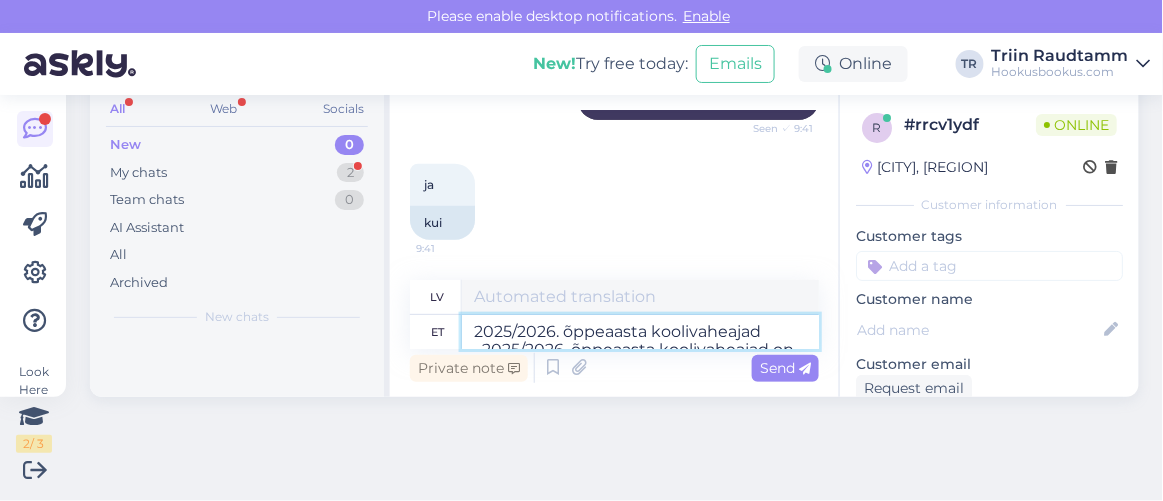 scroll, scrollTop: 81, scrollLeft: 0, axis: vertical 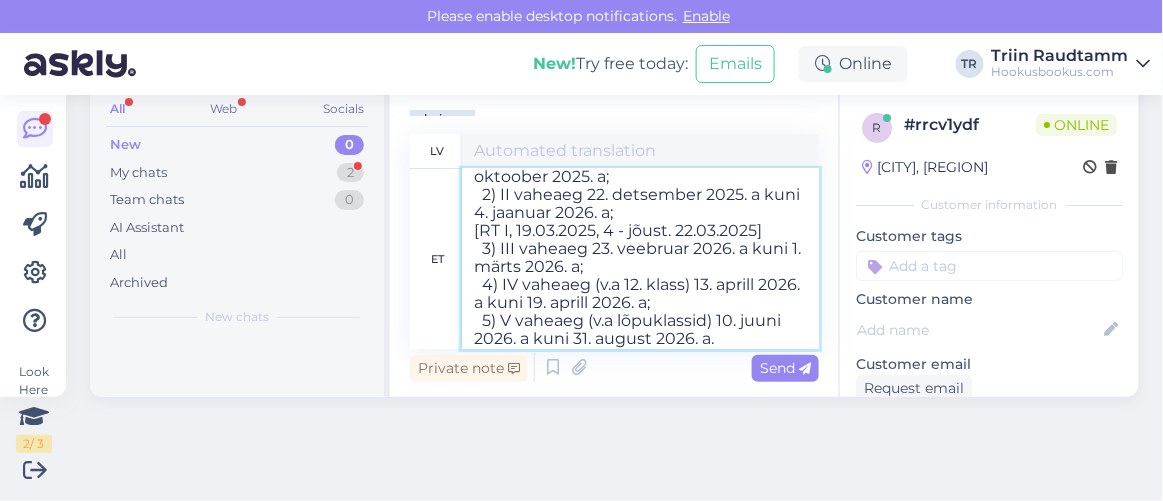 type on "Skolas brīvdienas 2025./2026. mācību gadā
Skolas brīvdienas 2025./2026. mācību gadā ir šādas:
1) I brīvdienas no 2025. gada 20. oktobra līdz 2025. gada 26. oktobrim;
2) II brīvdienas no 2025. gada 22. decembra līdz 2026. gada 4. janvārim;
[RT I, 19.03.2025, 4 - stāšanās spēkā 22.03.2025 ]
3) III brīvdienas no 2026. gada 23. februāra līdz 2026. gada 1. martam;
4) IV brīvdienas ( va 12. klasi) no 2026. gada 13. aprīļa līdz 2026. gada 19. aprīlim;
5) V brīvdienas ( va izlaiduma klases) no 2026. gada 10. jūnija līdz 2026. gada 31. augustam." 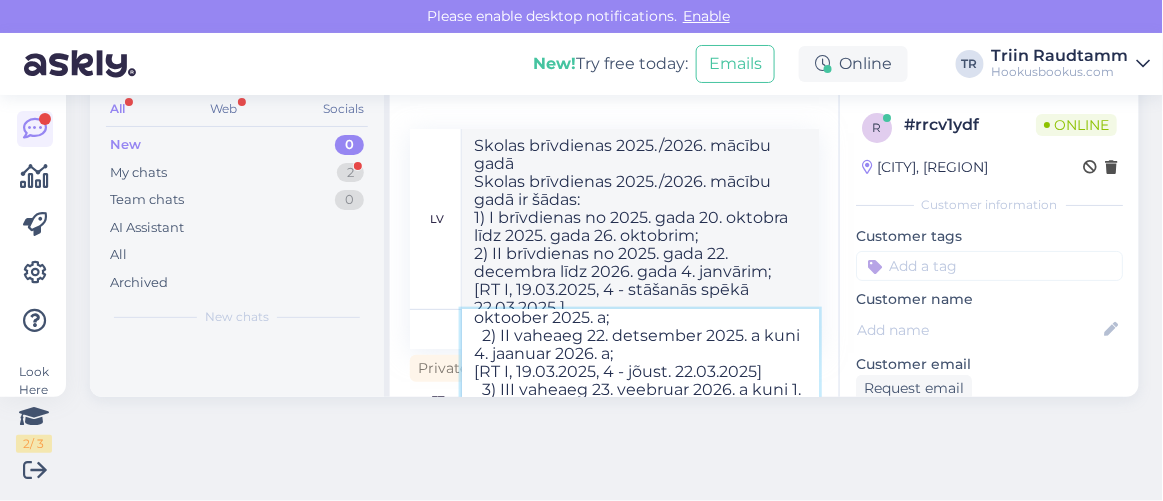type 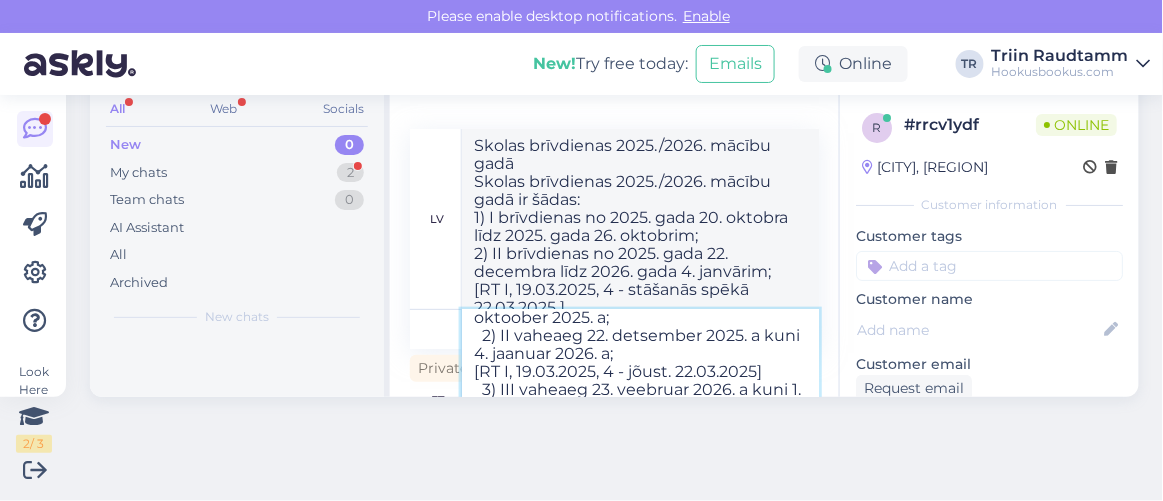 type 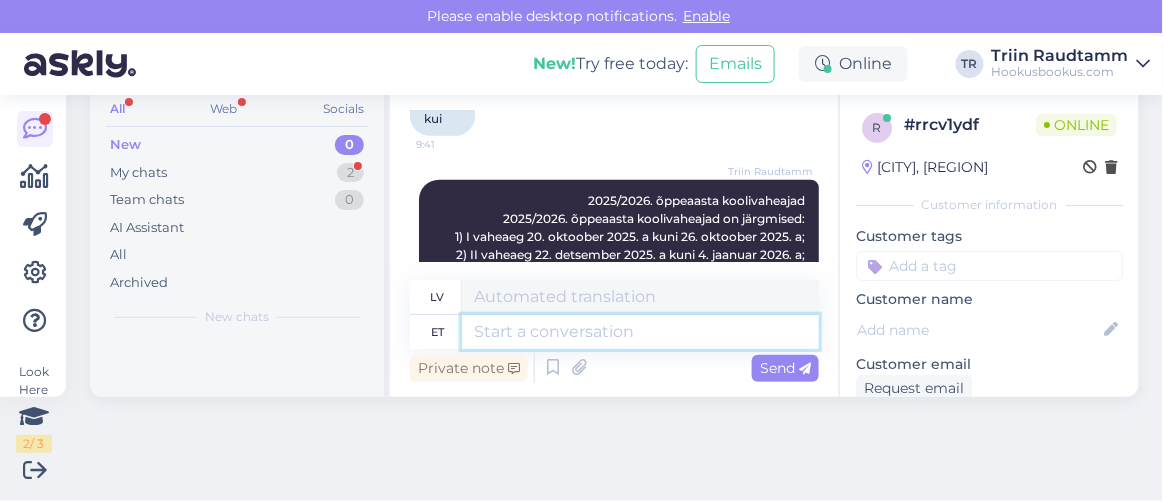 scroll, scrollTop: 15610, scrollLeft: 0, axis: vertical 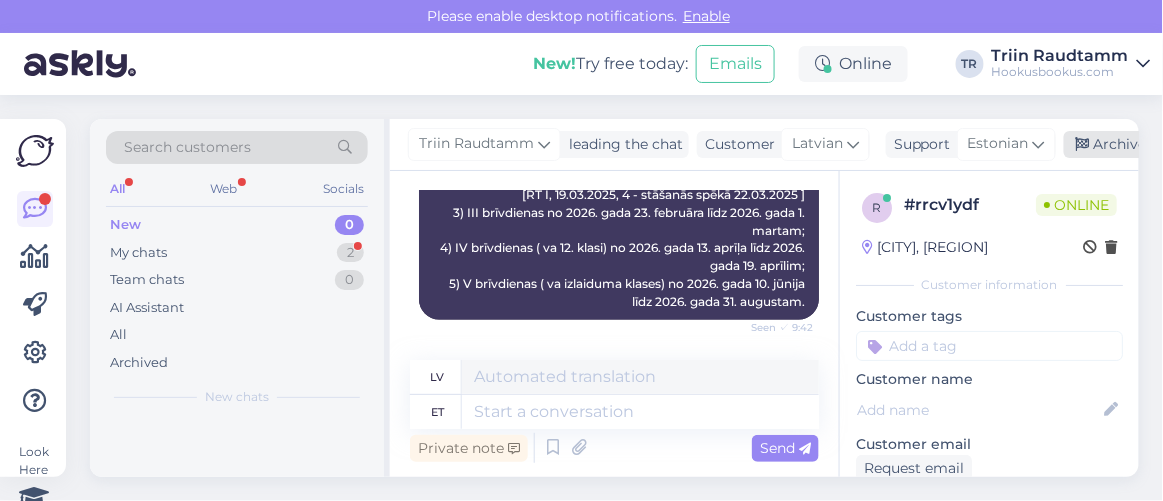 click at bounding box center (1083, 145) 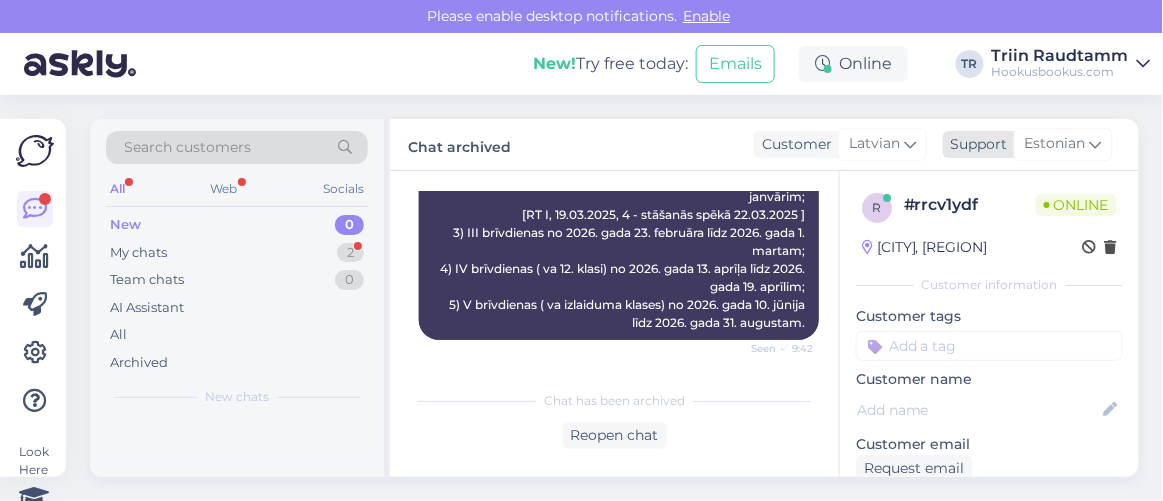 scroll, scrollTop: 15590, scrollLeft: 0, axis: vertical 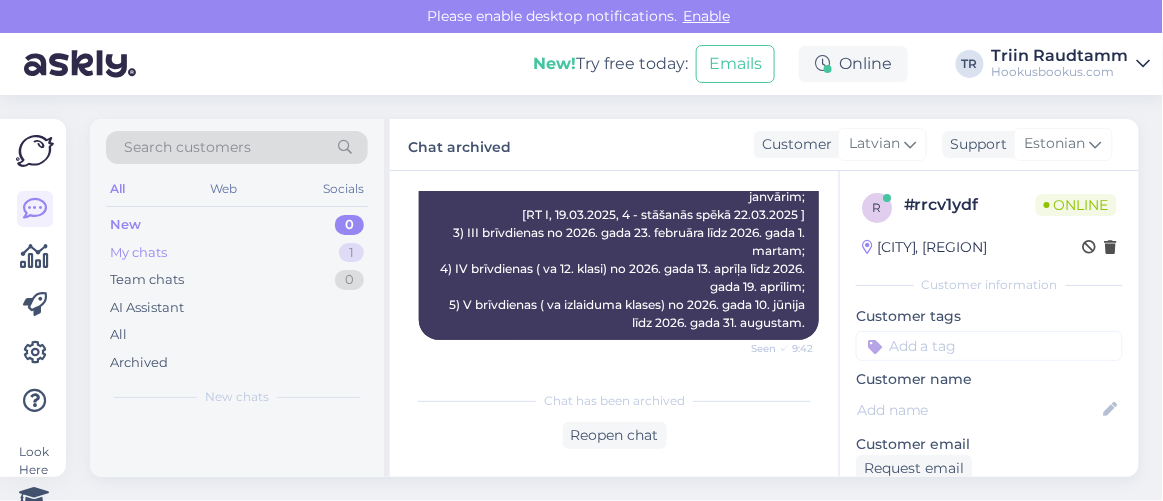 click on "My chats 1" at bounding box center (237, 253) 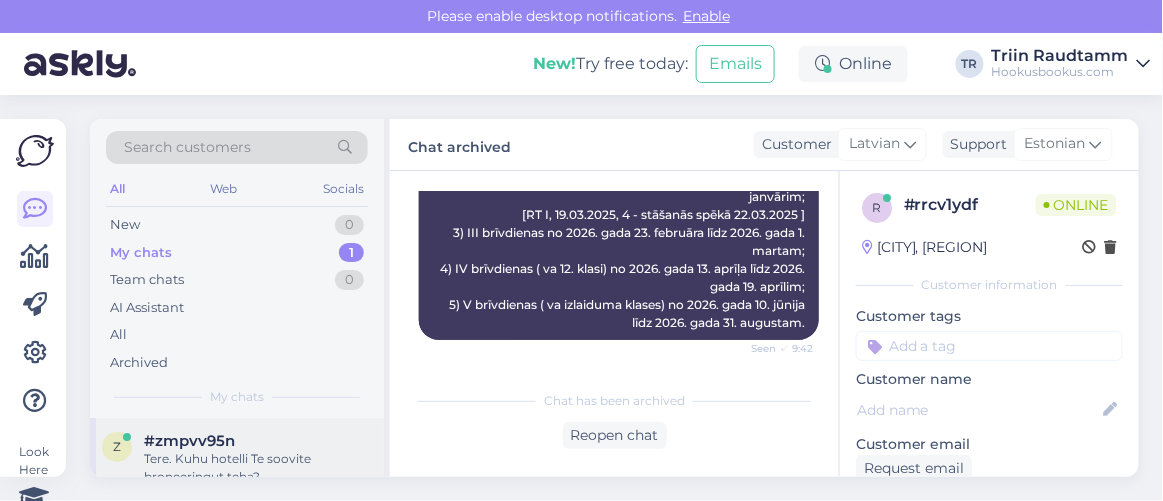 click on "Tere. Kuhu hotelli Te soovite broneeringut teha?" at bounding box center [258, 468] 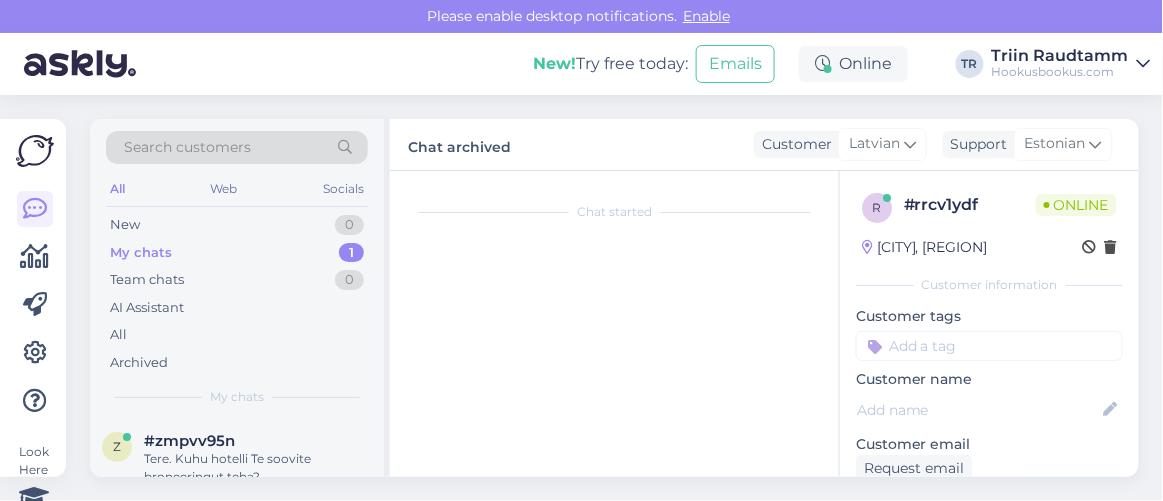 scroll, scrollTop: 77, scrollLeft: 0, axis: vertical 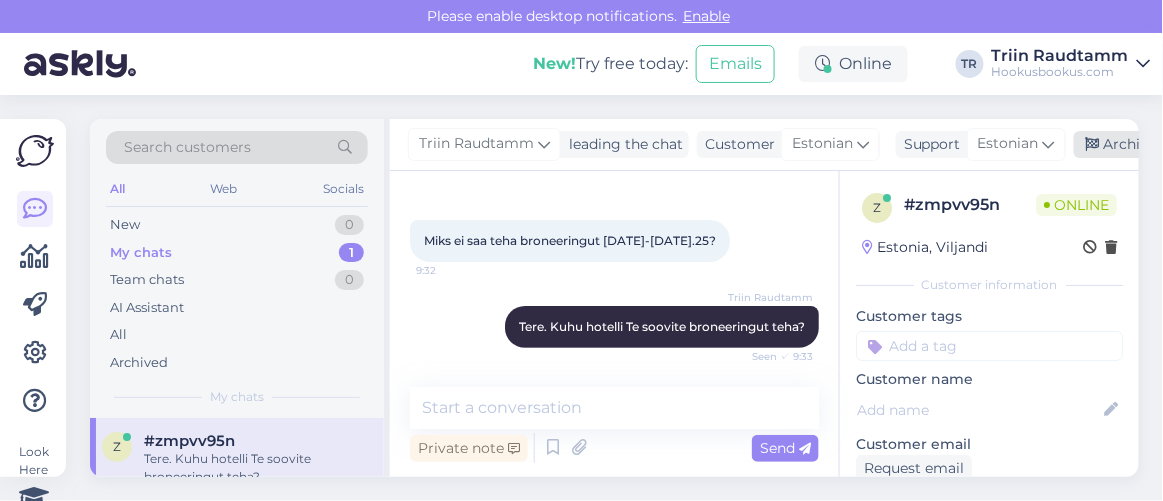 click at bounding box center [1093, 145] 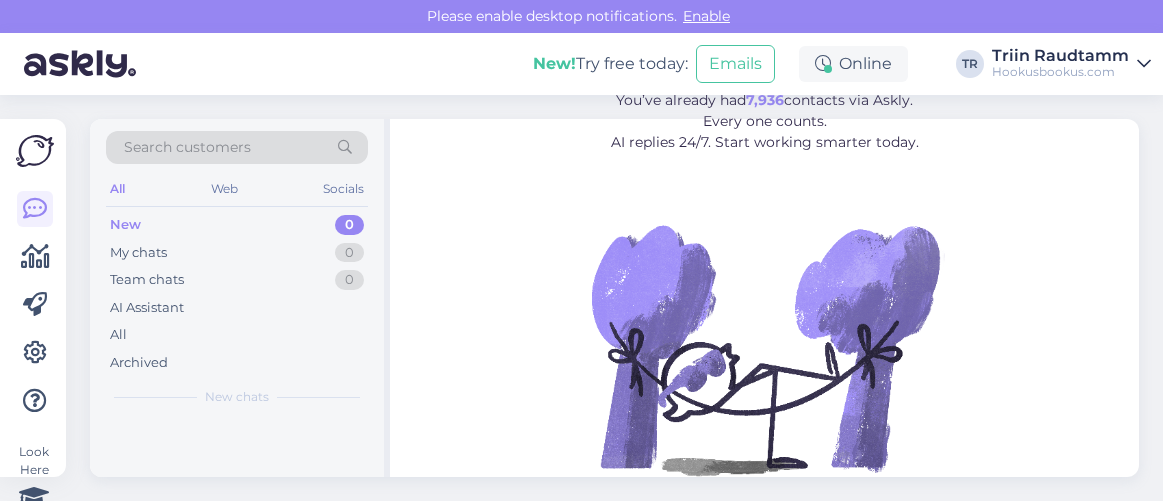 scroll, scrollTop: 0, scrollLeft: 0, axis: both 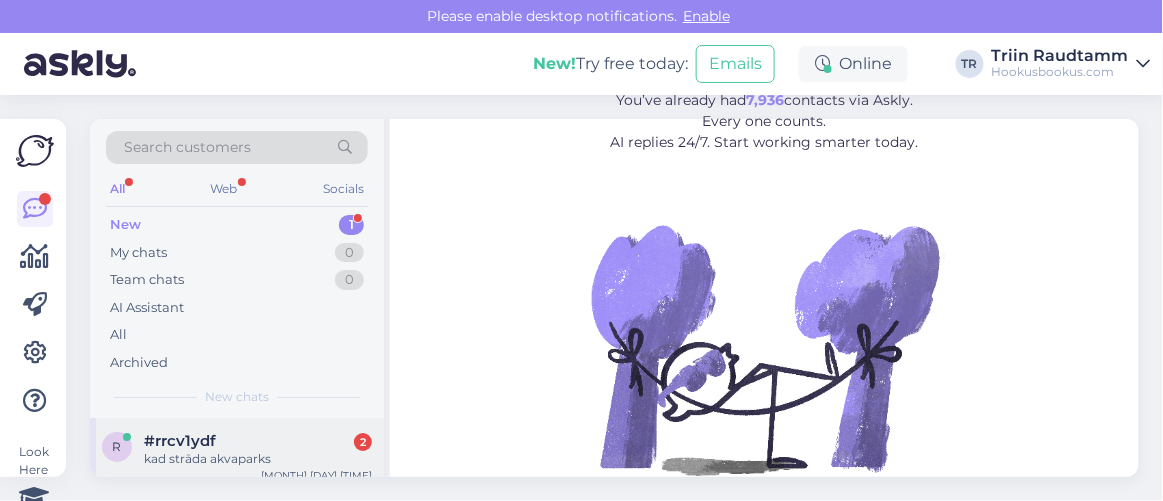click on "#rrcv1ydf 2" at bounding box center [258, 441] 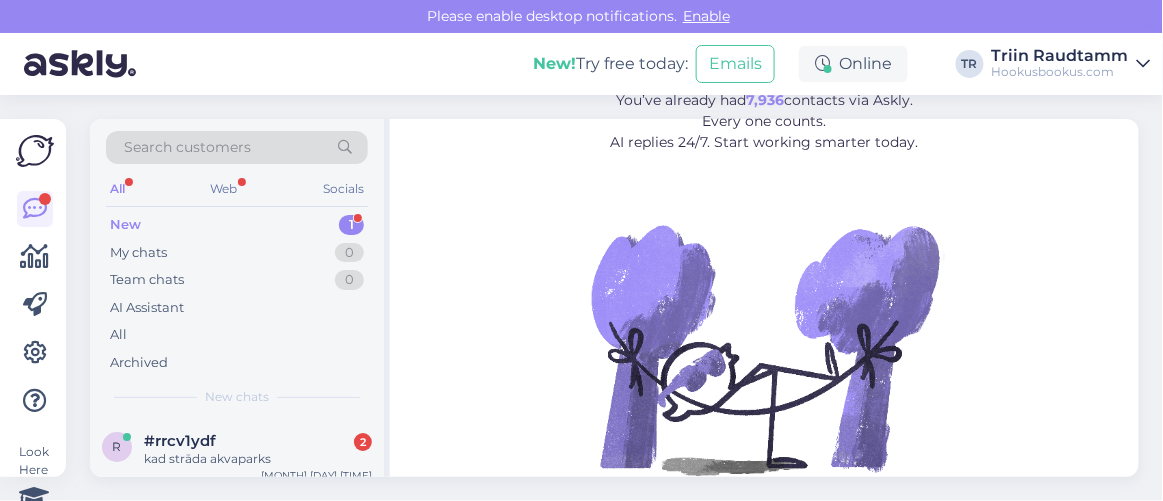 scroll, scrollTop: 80, scrollLeft: 0, axis: vertical 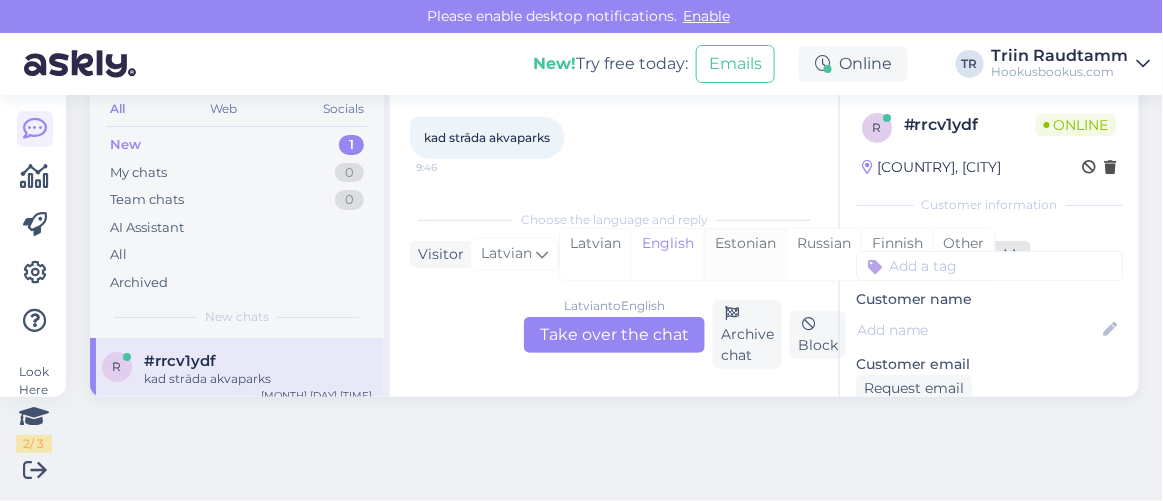 click on "Estonian" at bounding box center (745, 254) 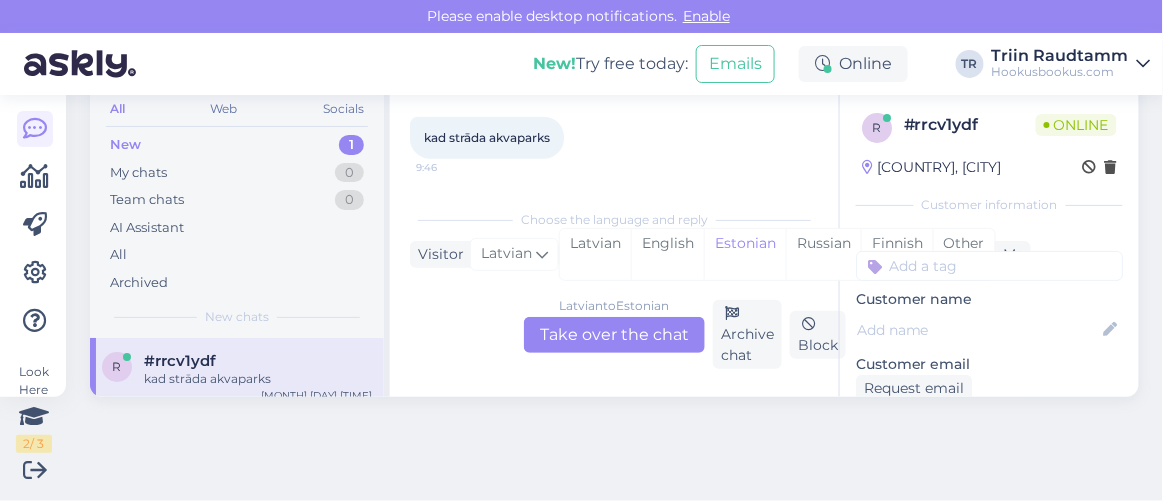 click on "Latvian  to  Estonian Take over the chat" at bounding box center (614, 335) 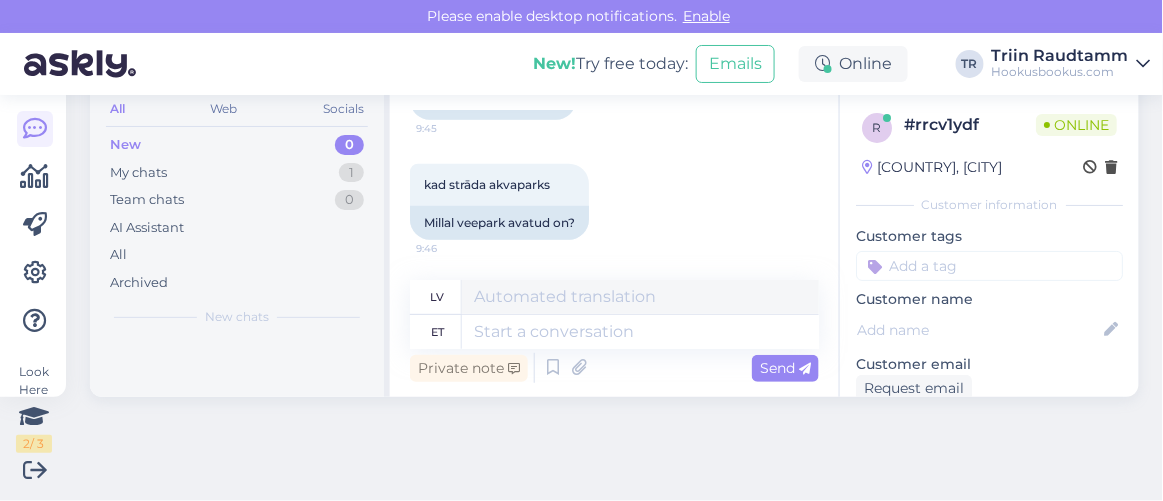 scroll, scrollTop: 15196, scrollLeft: 0, axis: vertical 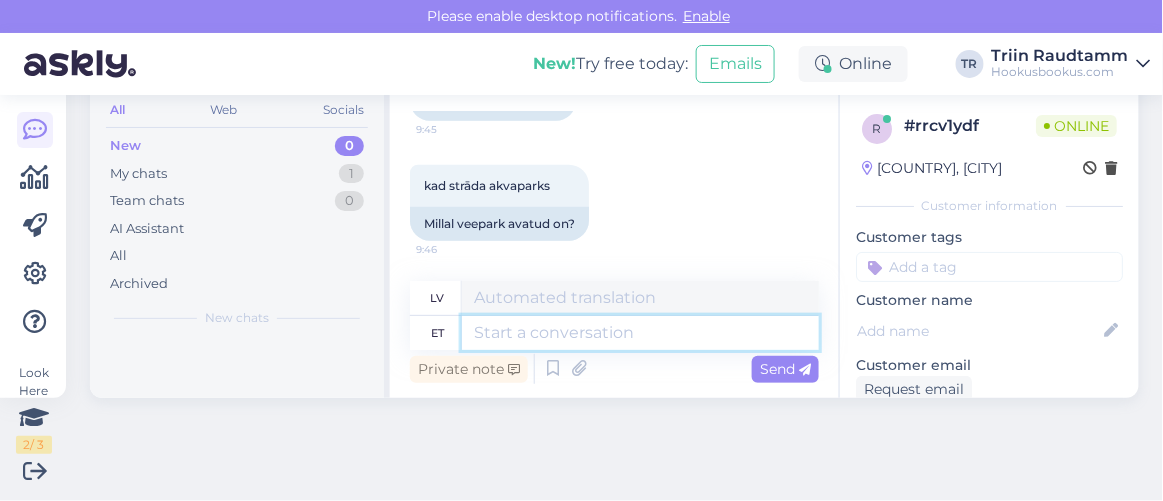 click at bounding box center [640, 333] 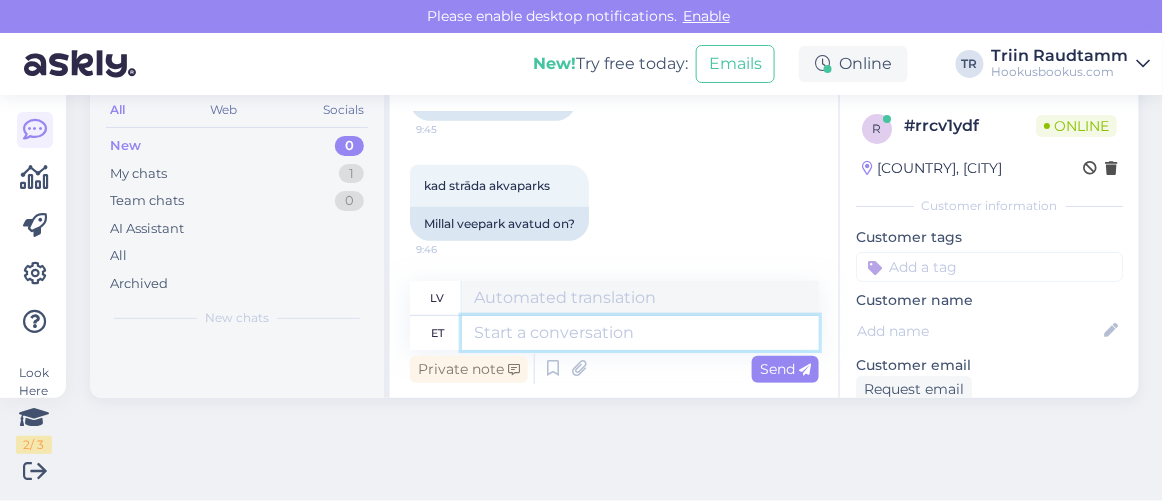 click at bounding box center [640, 333] 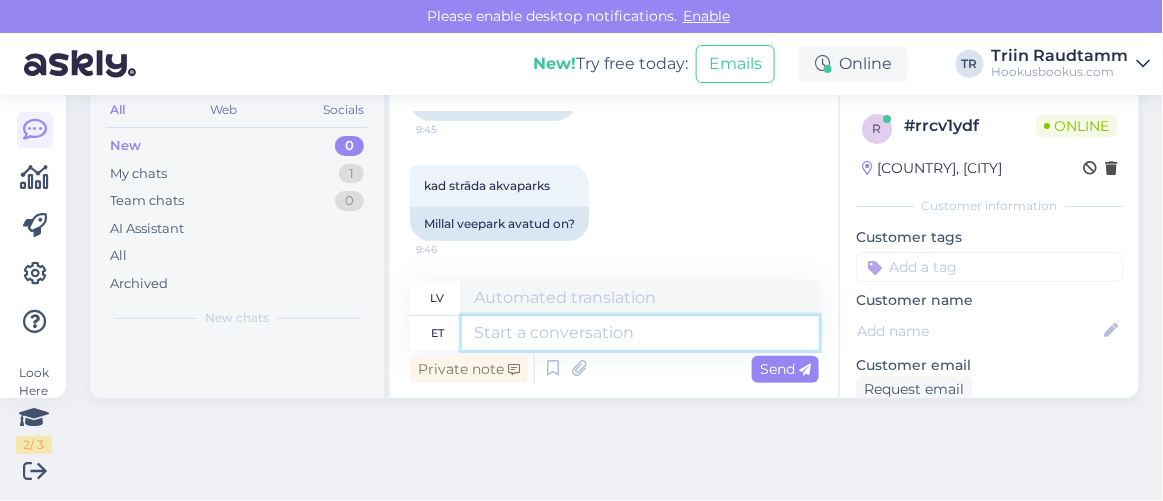 scroll, scrollTop: 90, scrollLeft: 0, axis: vertical 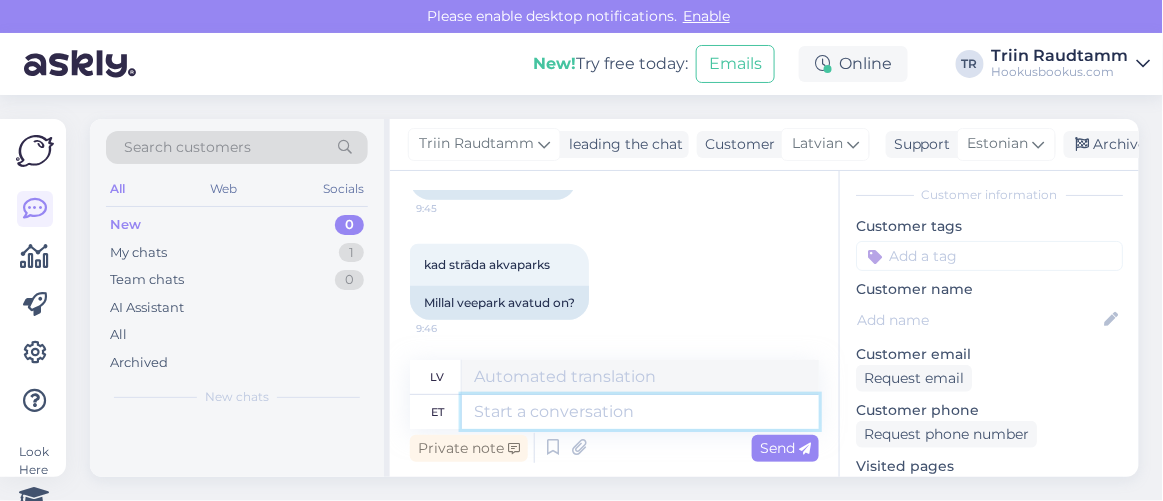 click at bounding box center (640, 412) 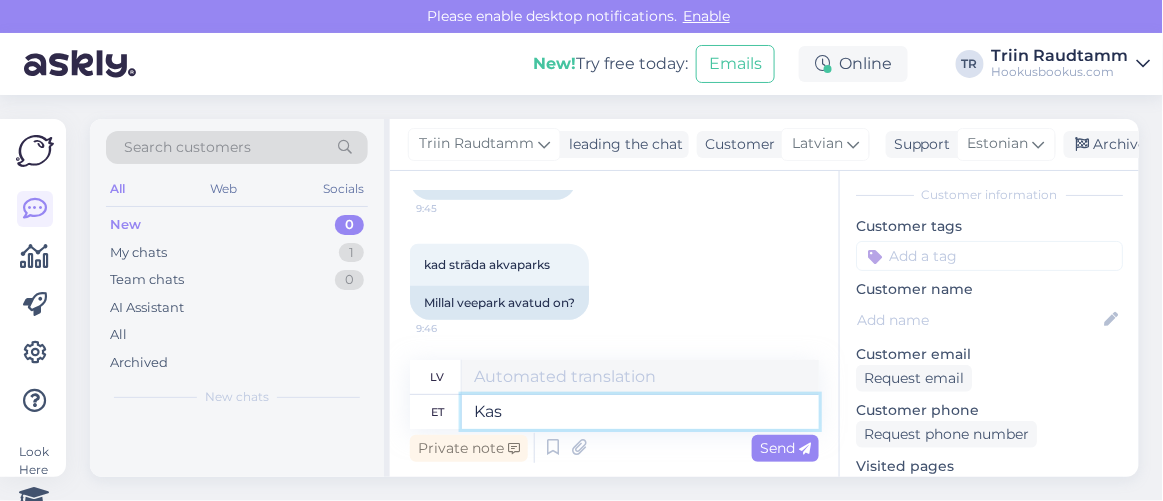 type on "Kas s" 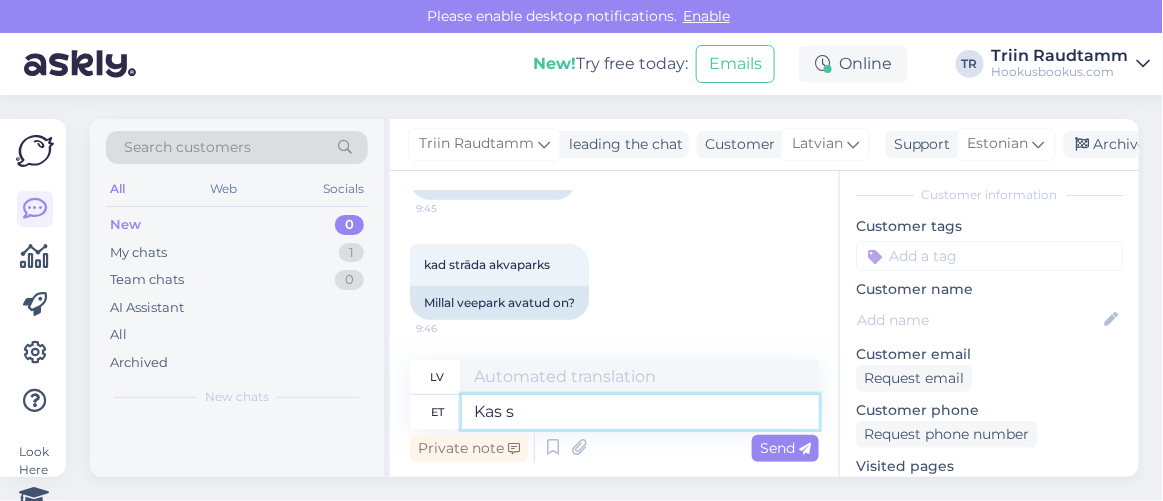type on "Ir" 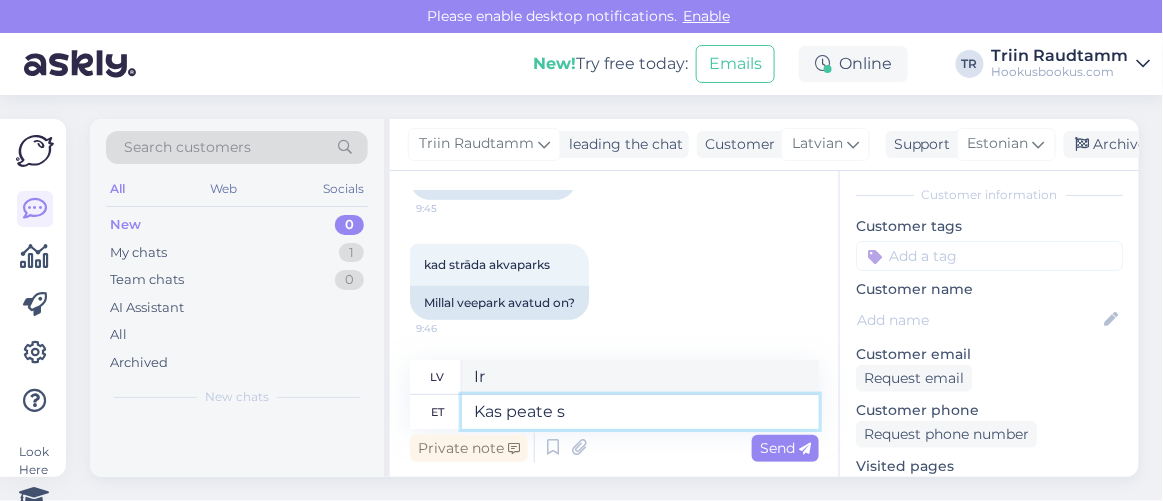 type on "Kas peate si" 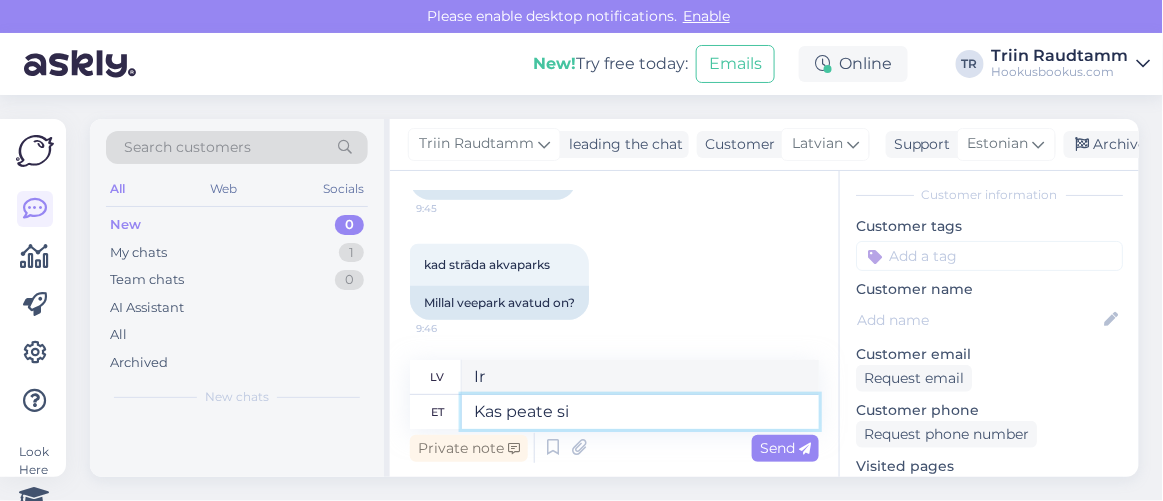 type on "Vai jums ir jā" 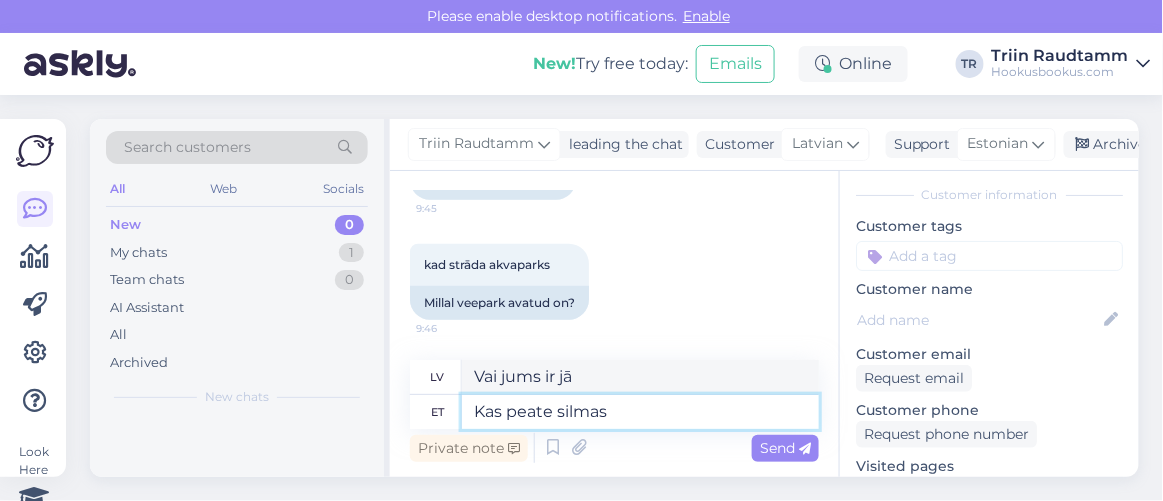 type on "Kas peate silmas m" 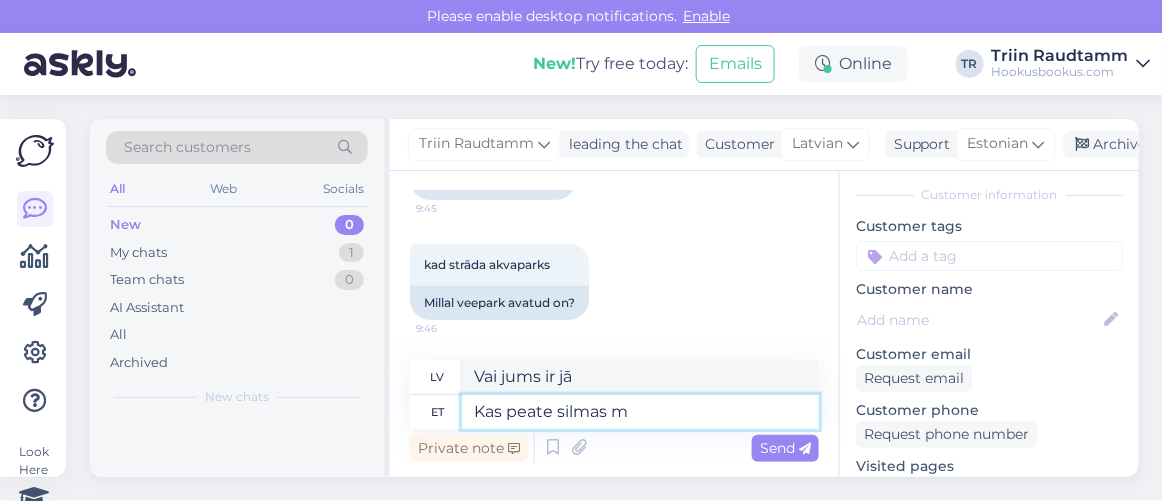 type on "Vai tu domā" 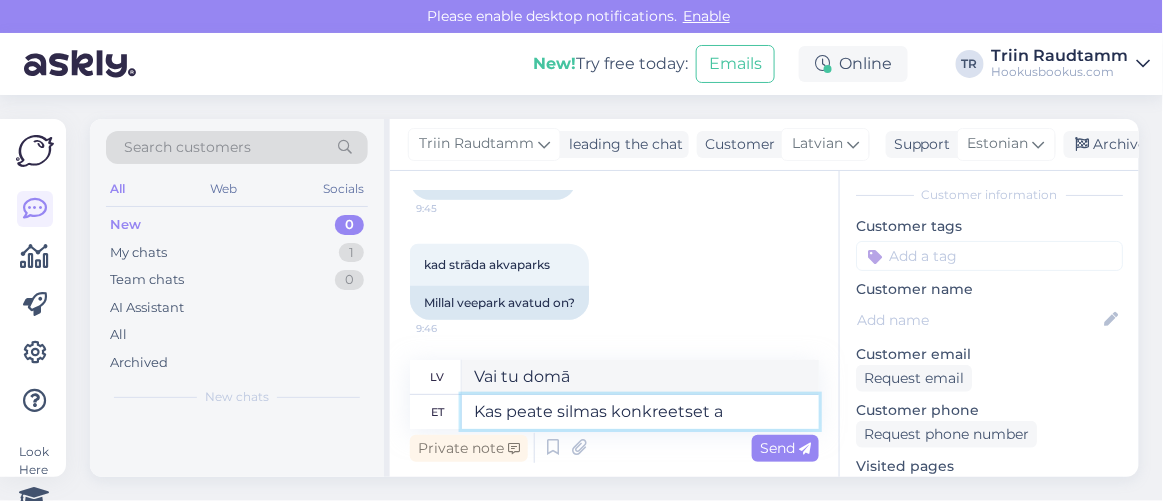 type on "Kas peate silmas konkreetset ae" 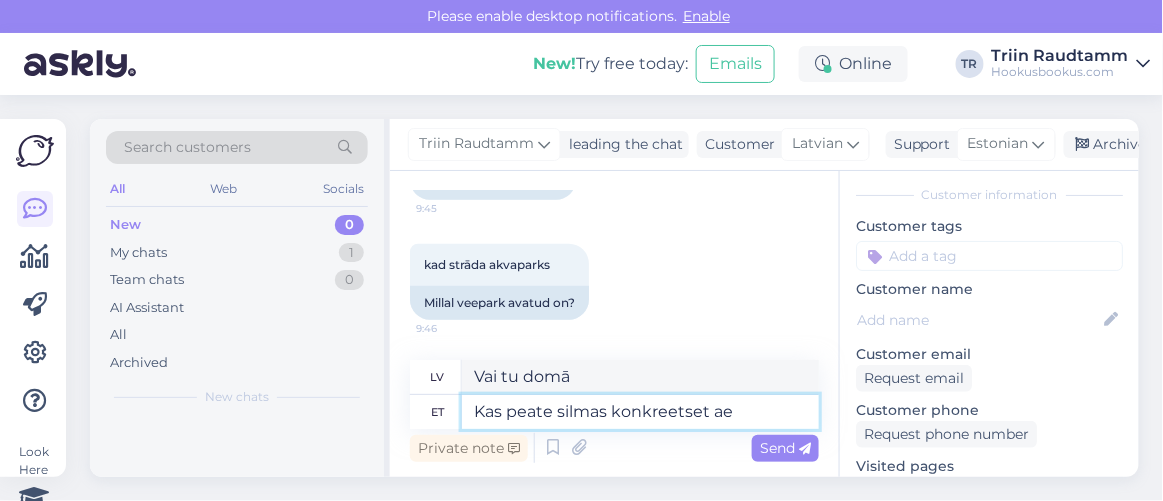 type on "Vai jums ir prātā kāds konkrēts?" 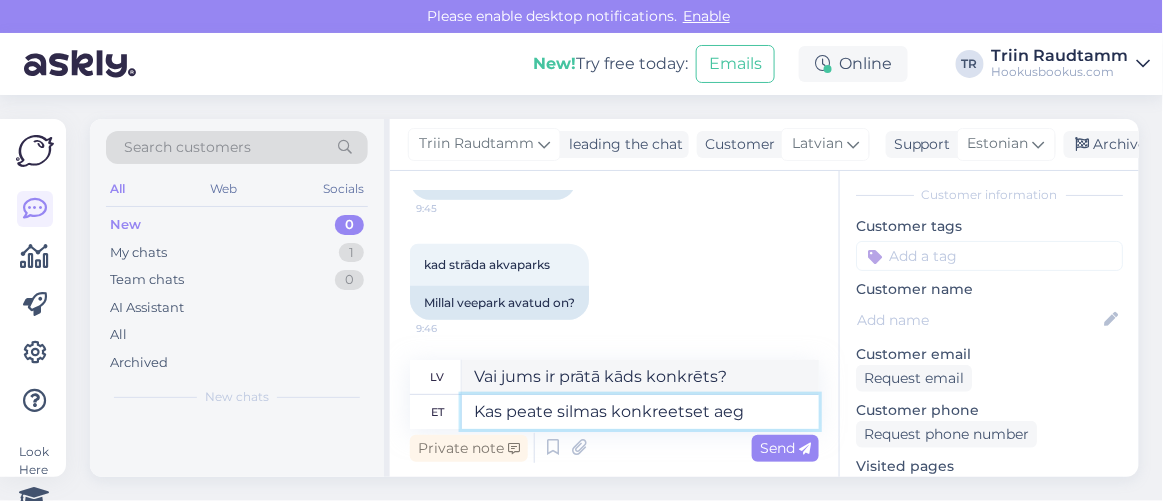 type on "Kas peate silmas konkreetset aega" 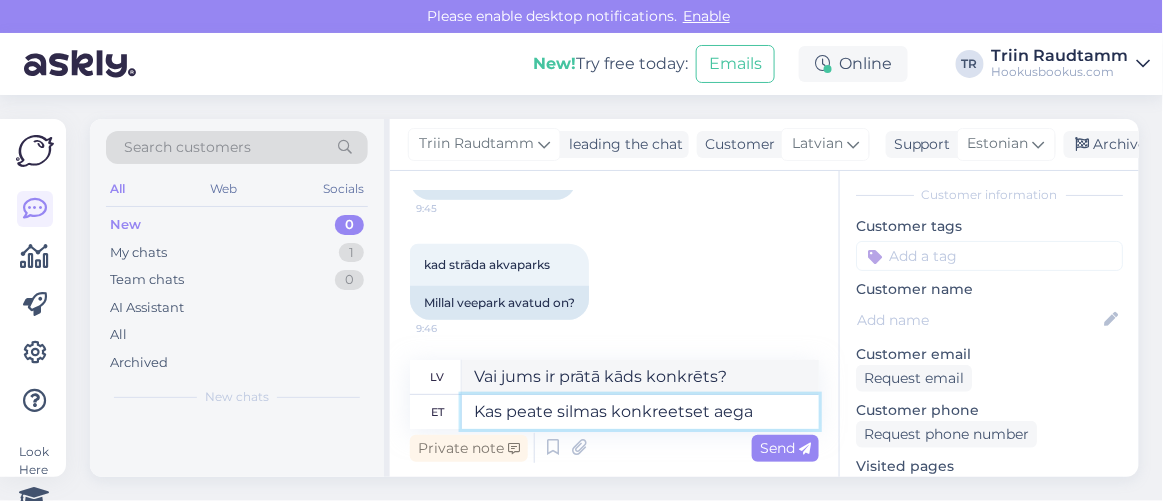 type on "Vai jums ir prātā konkrēts datums?" 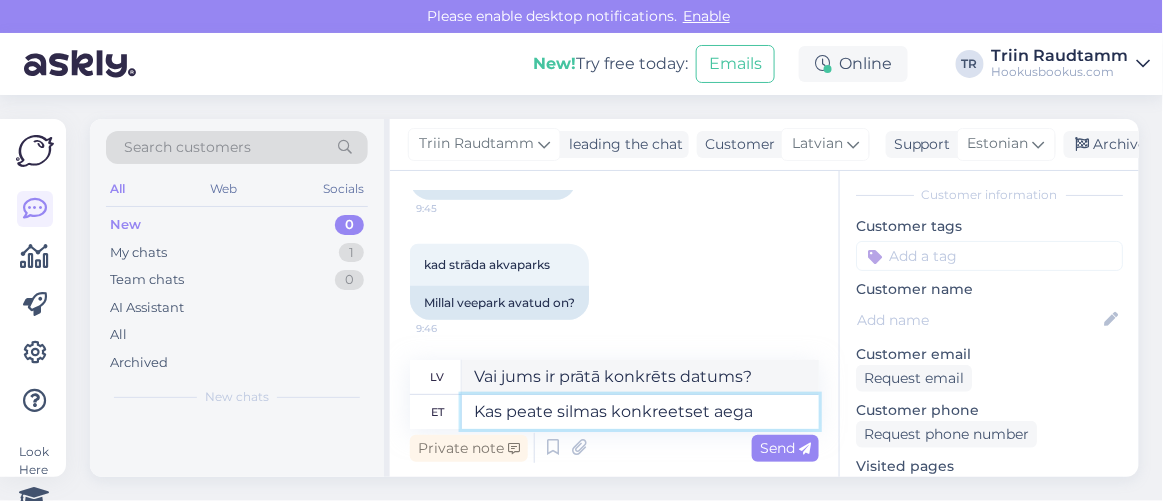type on "Kas peate silmas konkreetset aega?" 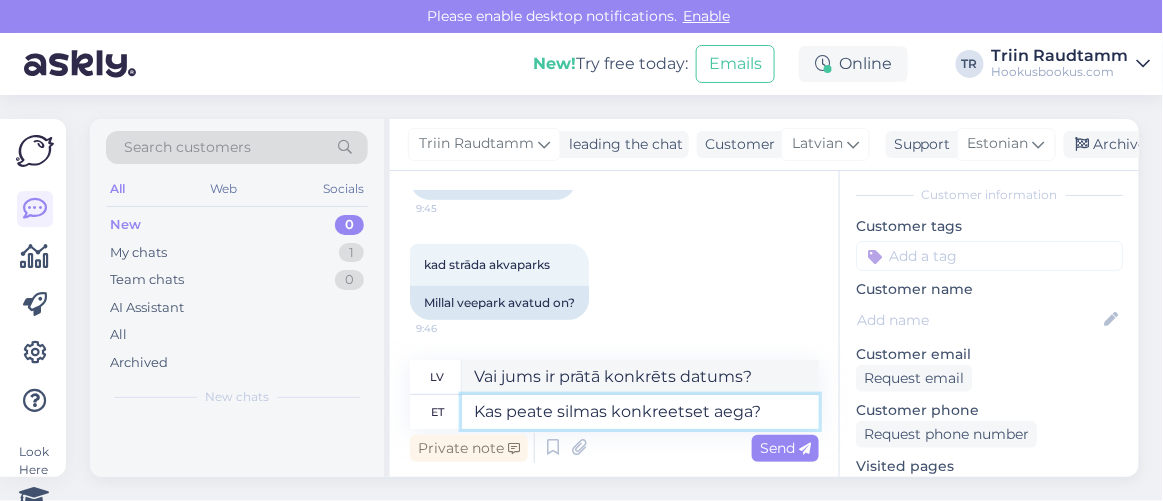type on "Vai jums ir prātā konkrēts laiks?" 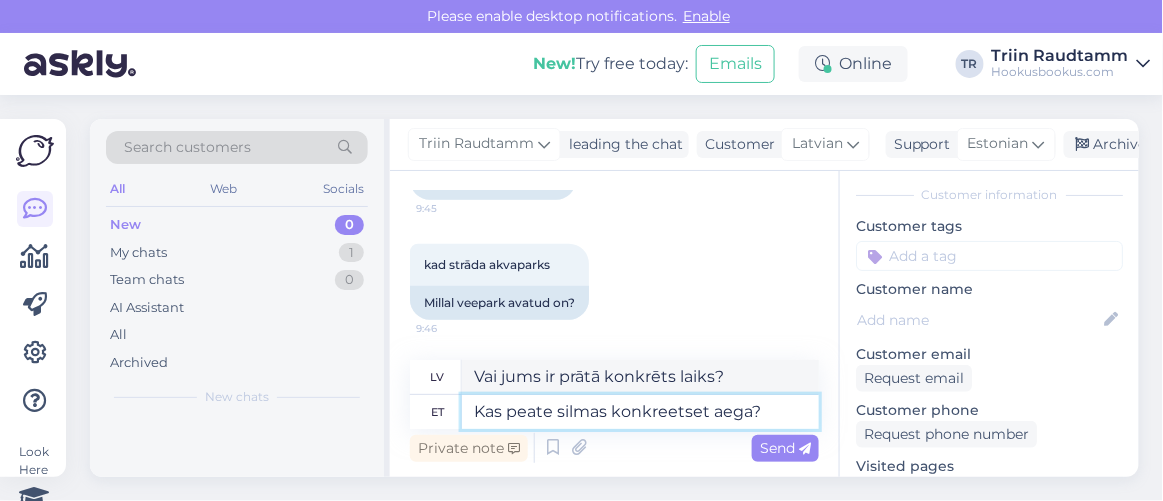 type 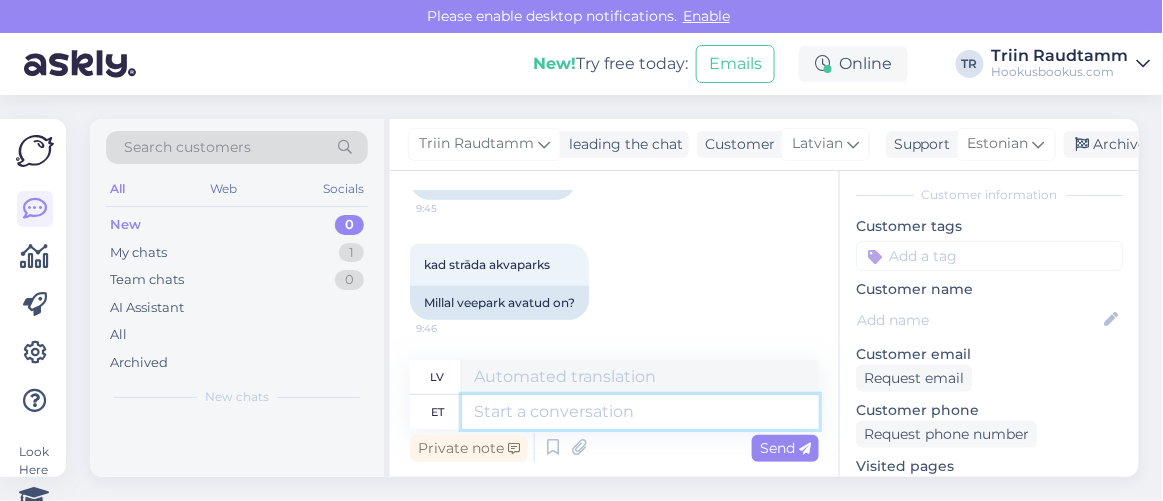 scroll, scrollTop: 15316, scrollLeft: 0, axis: vertical 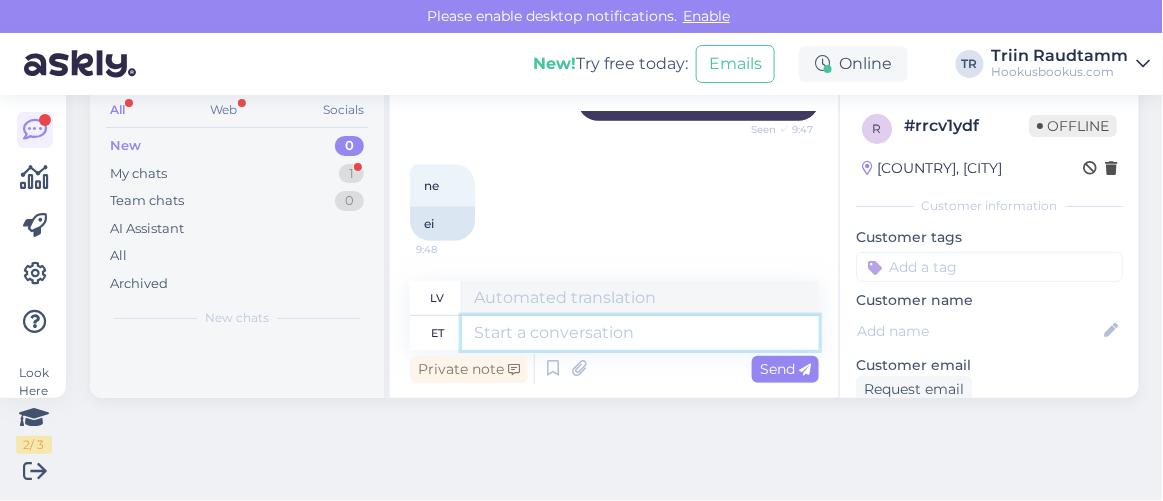 click at bounding box center [640, 333] 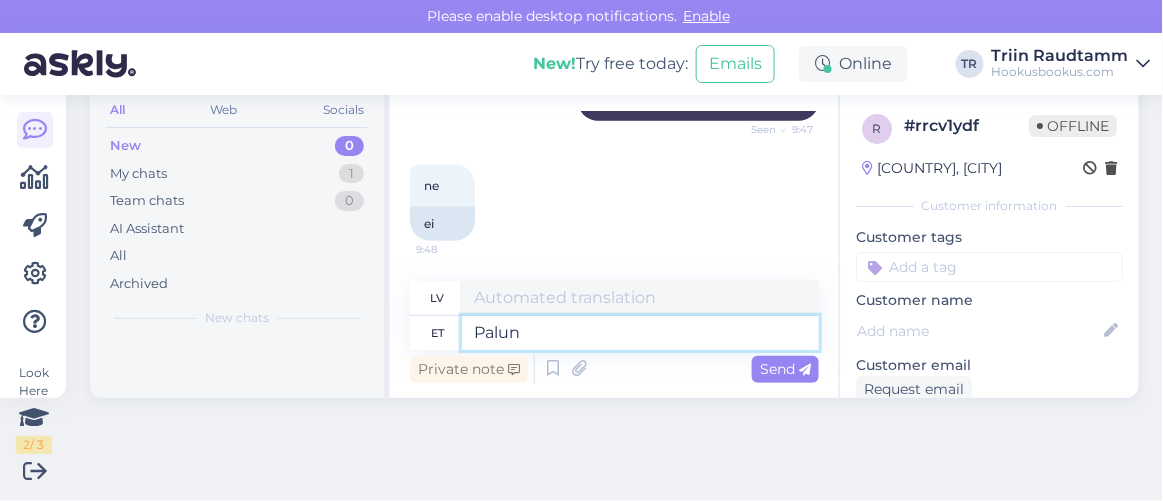 type on "Palun t" 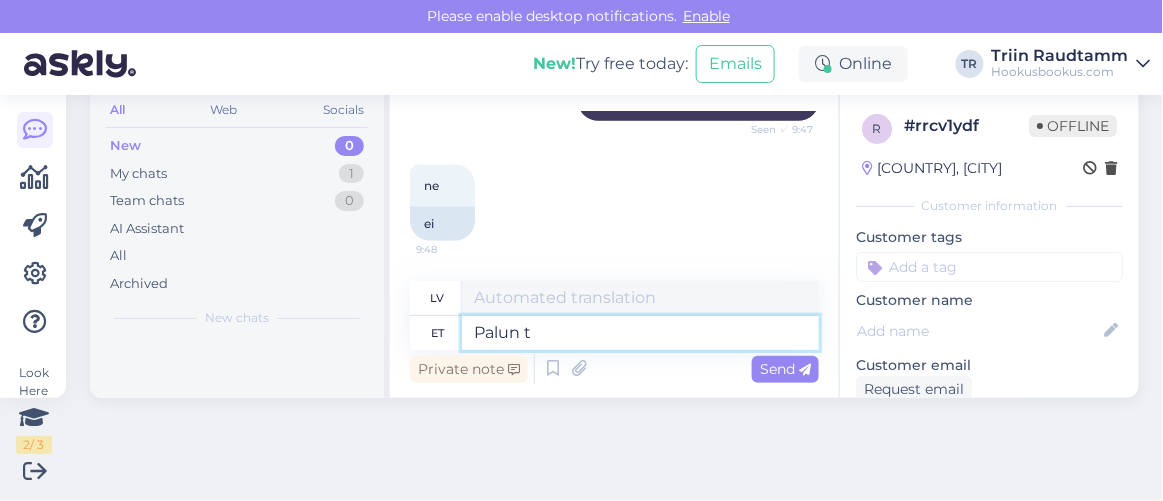type on "Lūdzu" 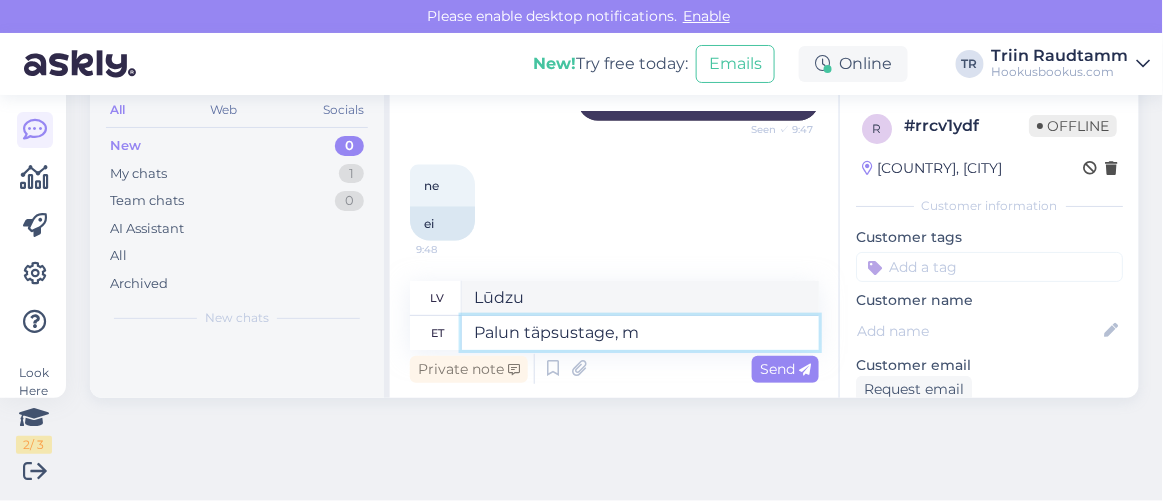 type on "Palun täpsustage, mi" 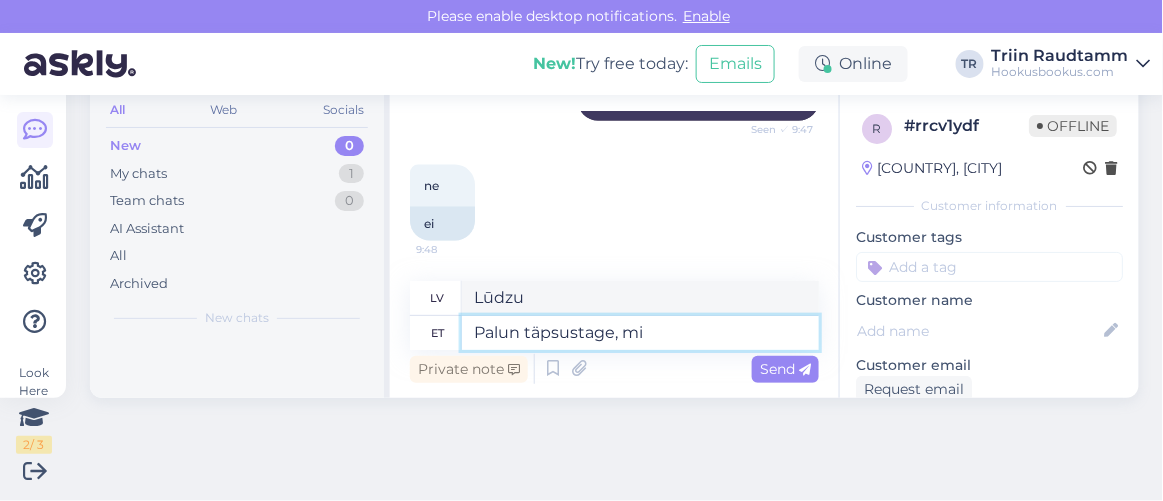 type on "Lūdzu, precizējiet," 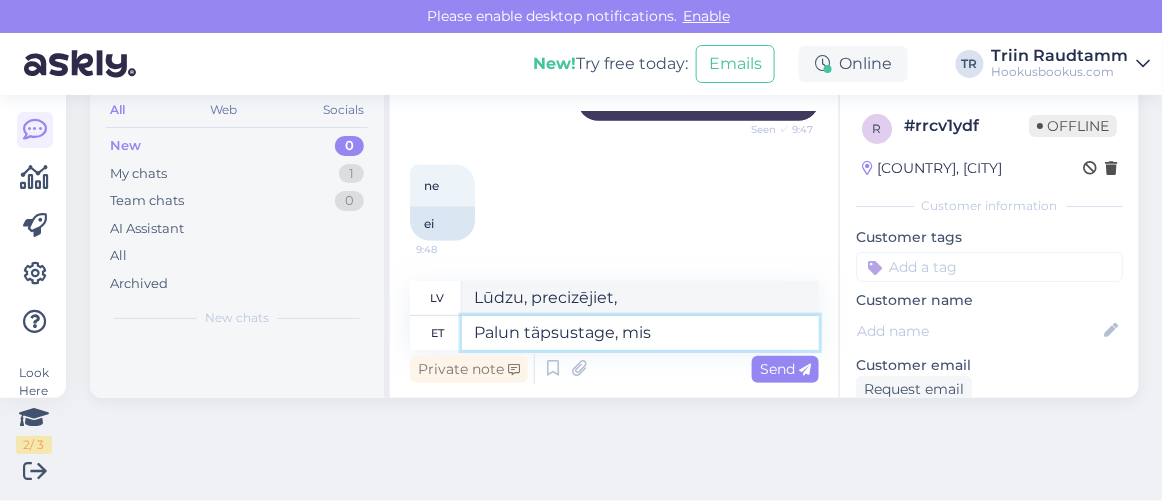 type on "Palun täpsustage, mis" 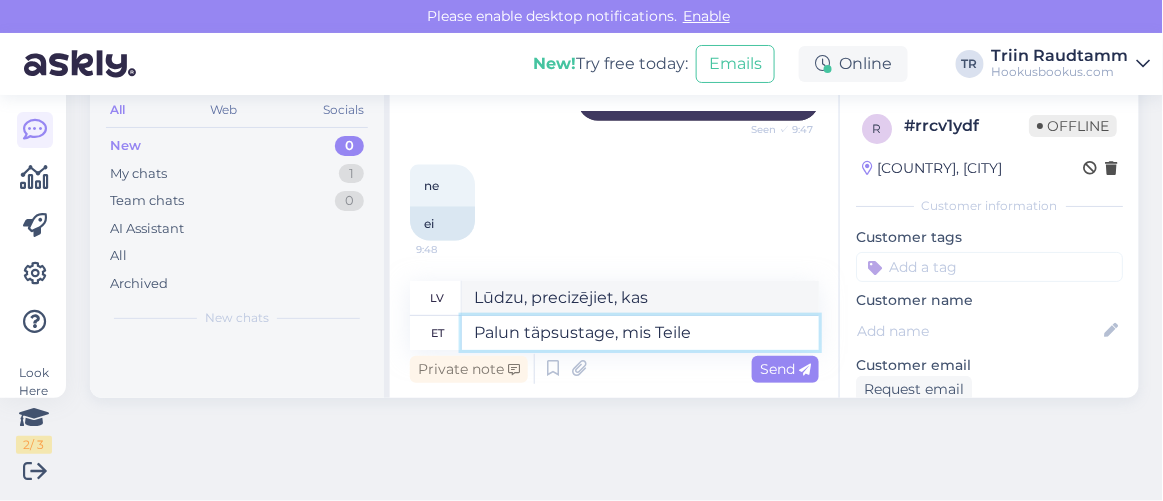 type on "Palun täpsustage, mis Teile" 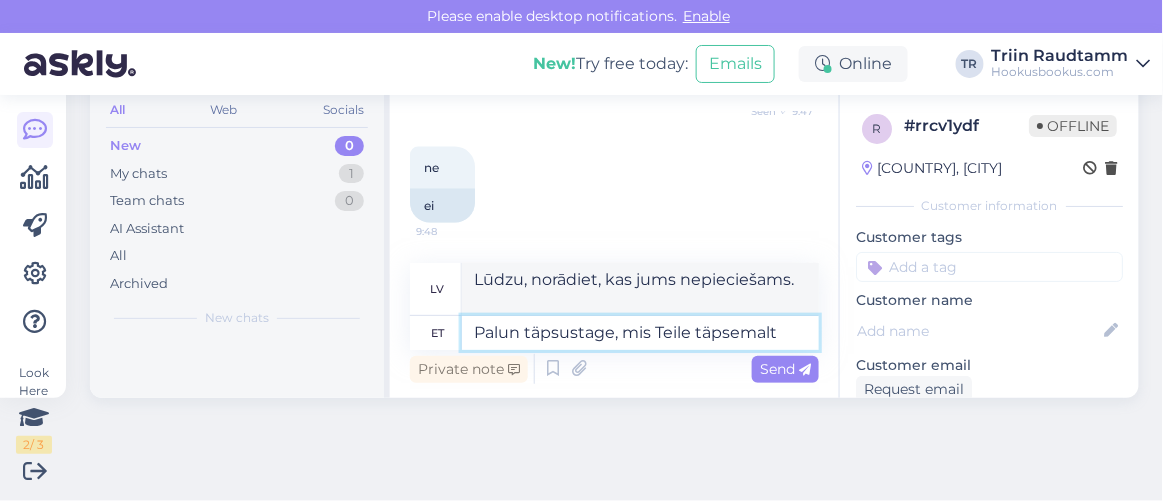 type on "Palun täpsustage, mis Teile täpsemalt h" 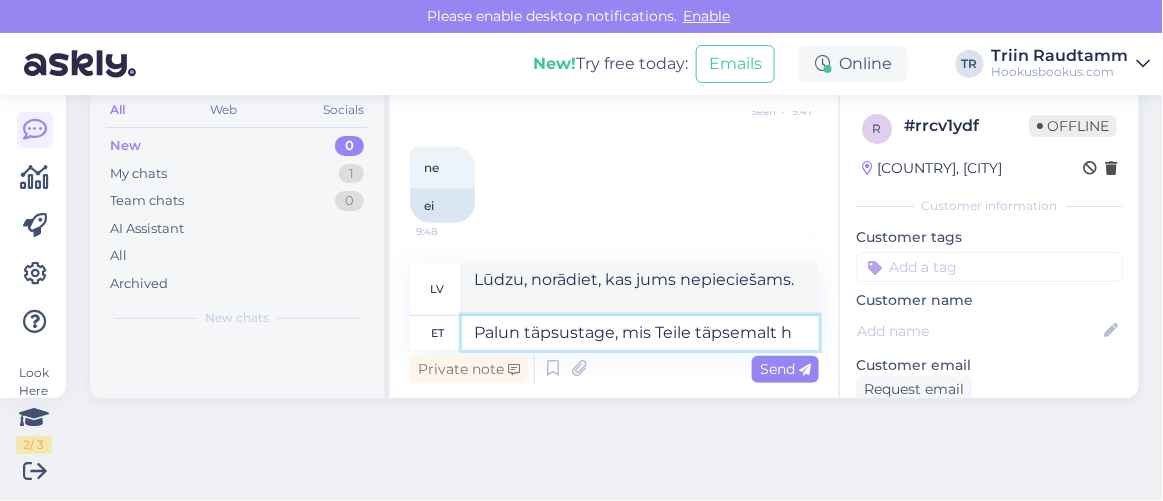 type on "Lūdzu, norādiet, kas tieši jums nepieciešams." 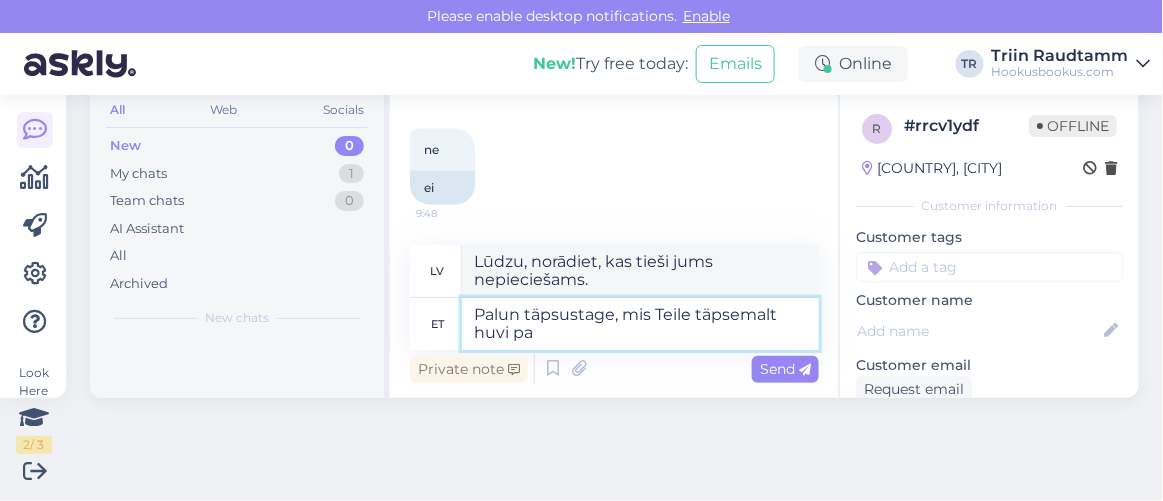 type on "Palun täpsustage, mis Teile täpsemalt huvi pak" 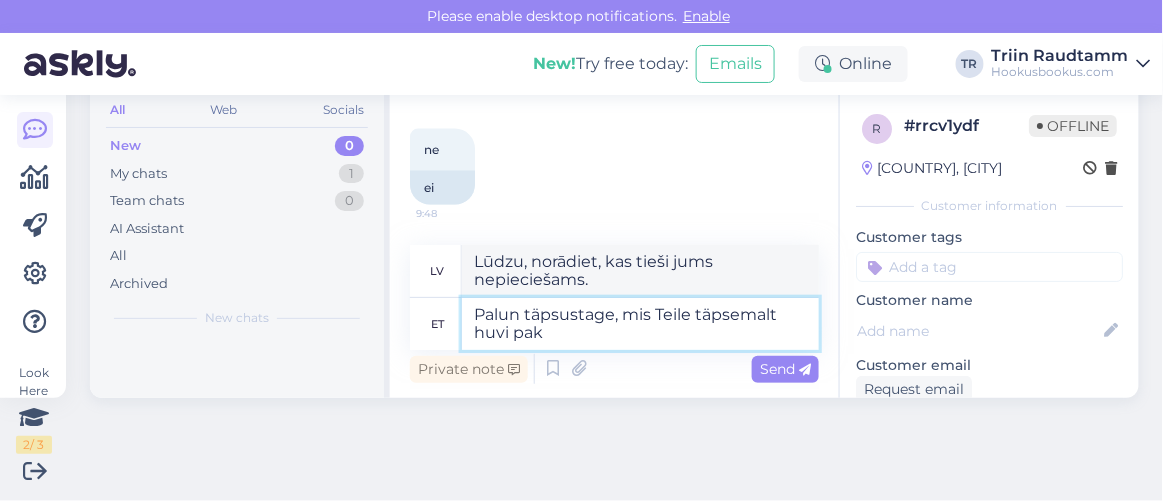 type on "Lūdzu, precizējiet, kas tieši jūs interesē." 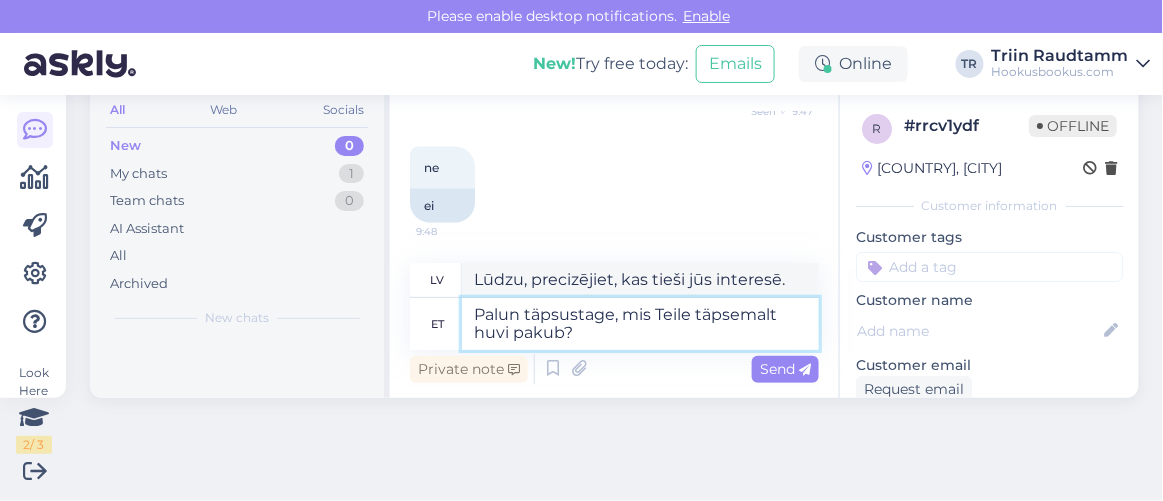 type on "Palun täpsustage, mis Teile täpsemalt huvi pakub?" 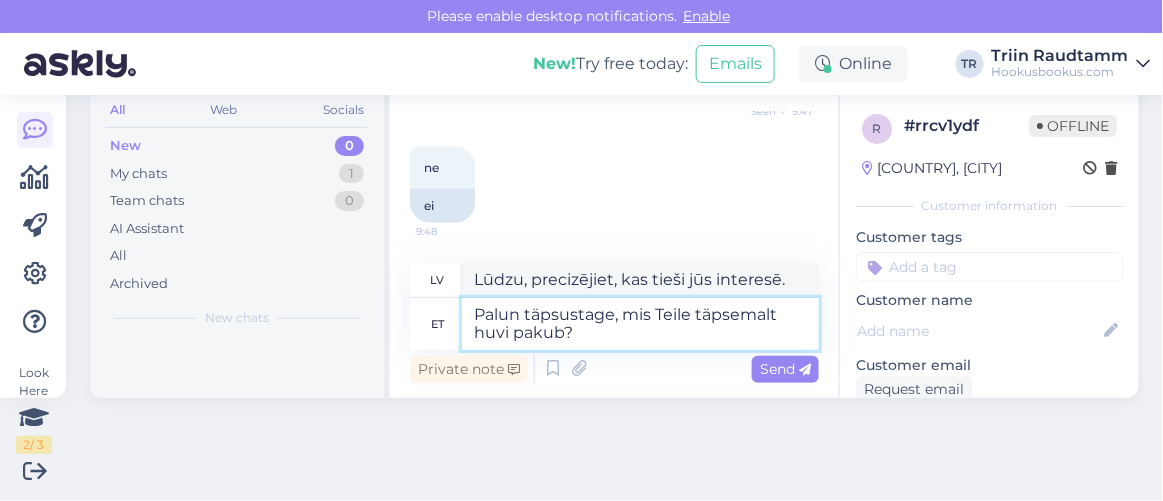 type on "Lūdzu, precizējiet, kas tieši jūs interesē?" 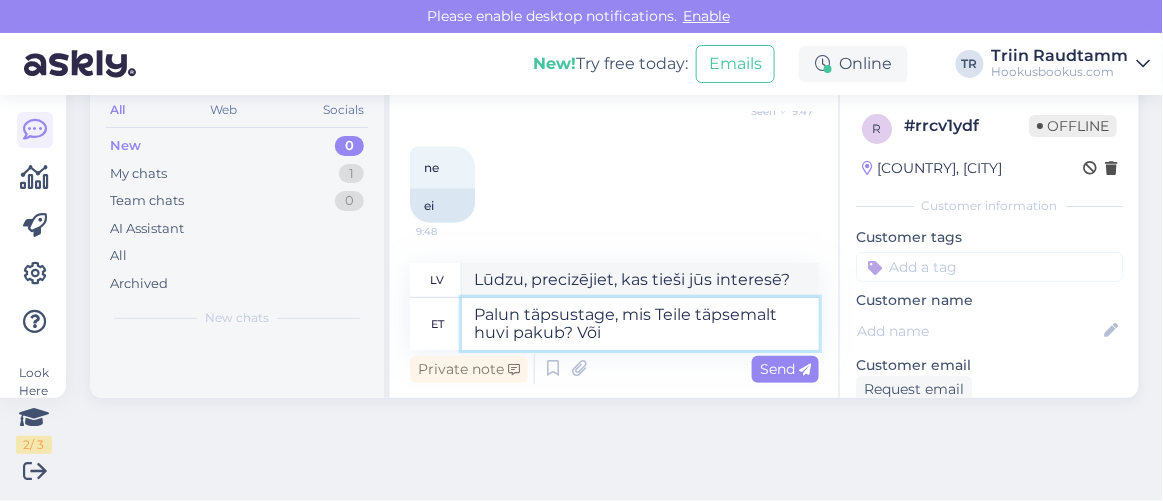 type on "Palun täpsustage, mis Teile täpsemalt huvi pakub? Või k" 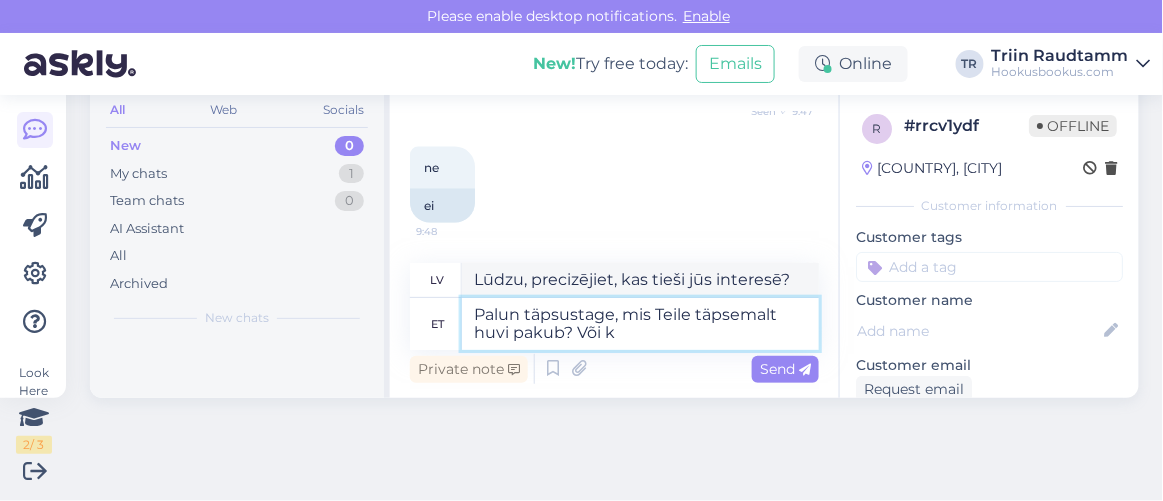 type on "Lūdzu, precizējiet, kas tieši jūs interesē? Vai" 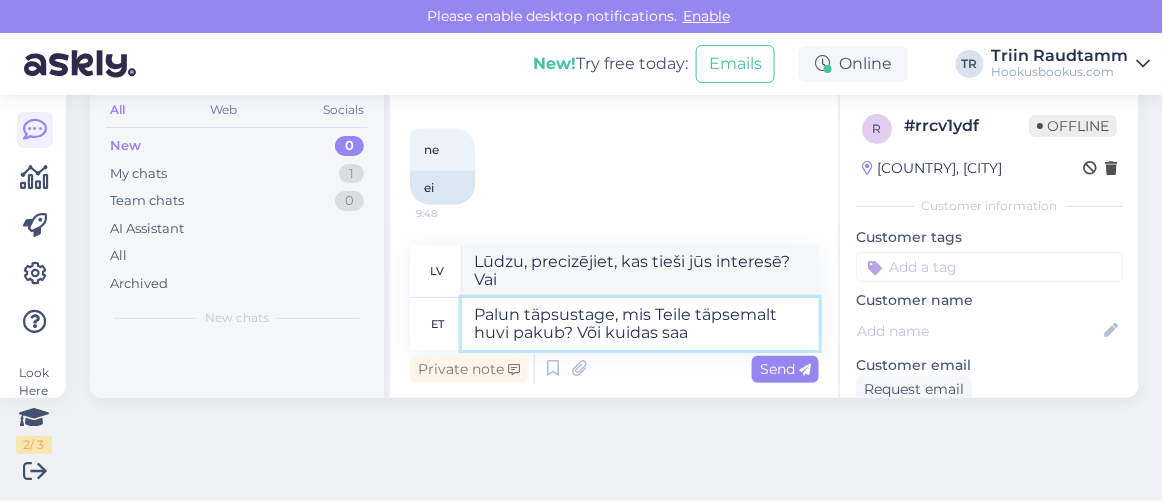 type on "Palun täpsustage, mis Teile täpsemalt huvi pakub? Või kuidas saan" 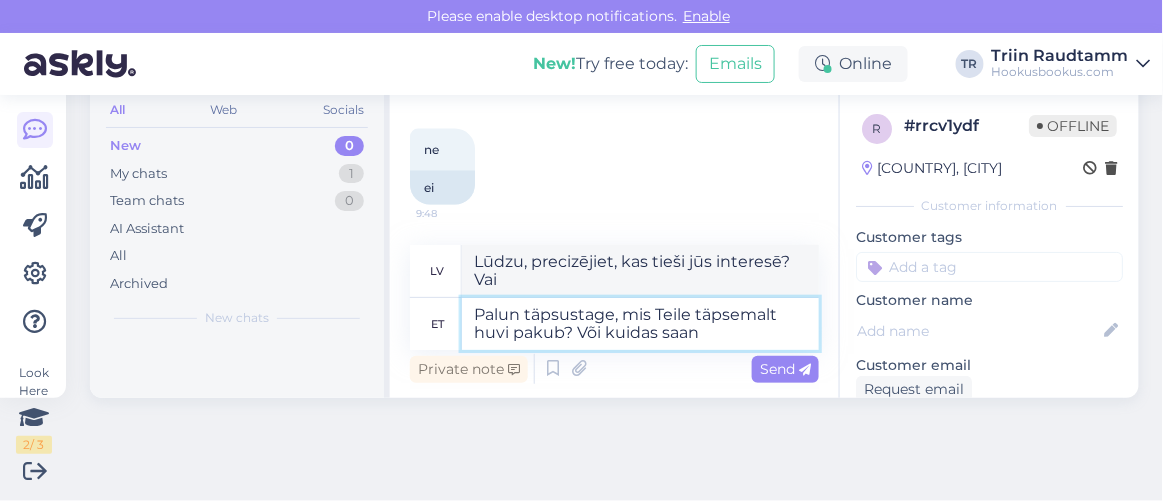 type on "Lūdzu, precizējiet, kas tieši jūs interesē? Vai kā" 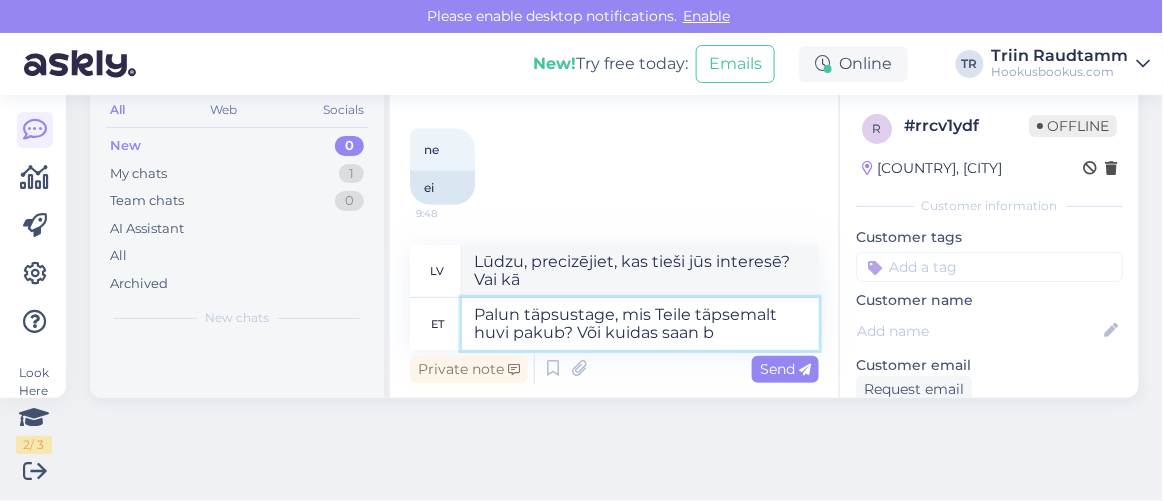 type on "Palun täpsustage, mis Teile täpsemalt huvi pakub? Või kuidas saan ba" 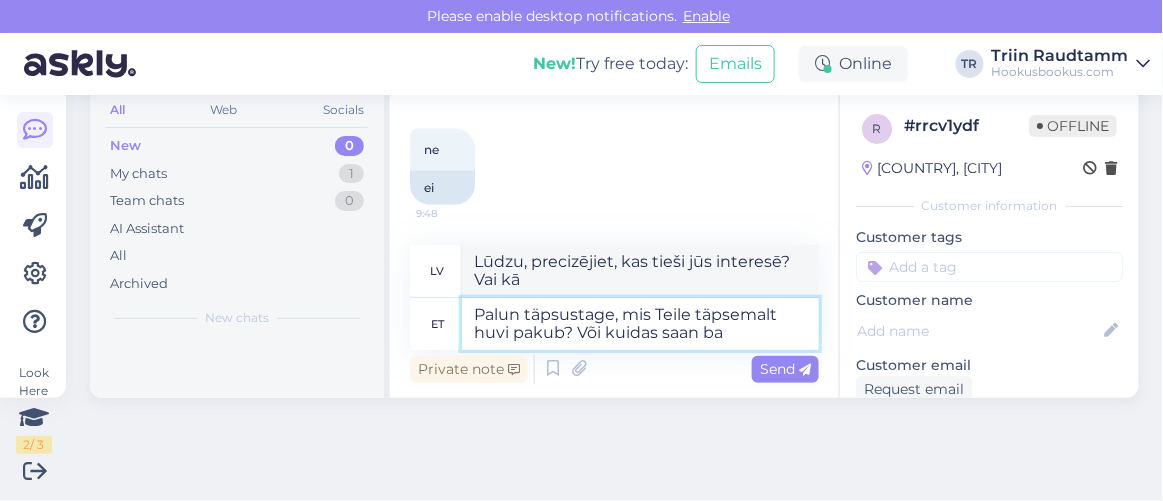 type on "Lūdzu, norādiet, kas tieši jūs interesē? Vai arī kā es to varu izdarīt?" 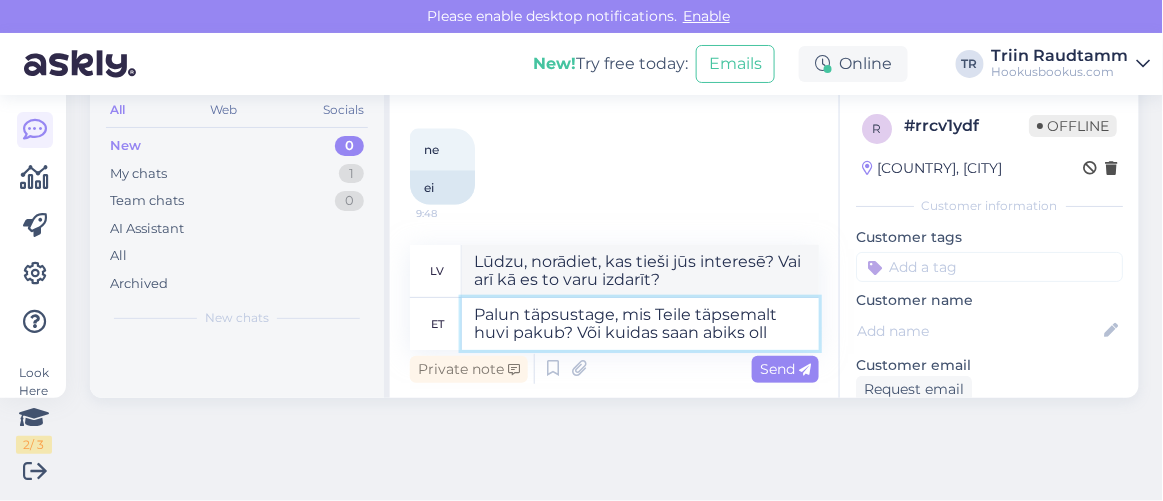 type on "Palun täpsustage, mis Teile täpsemalt huvi pakub? Või kuidas saan abiks olla" 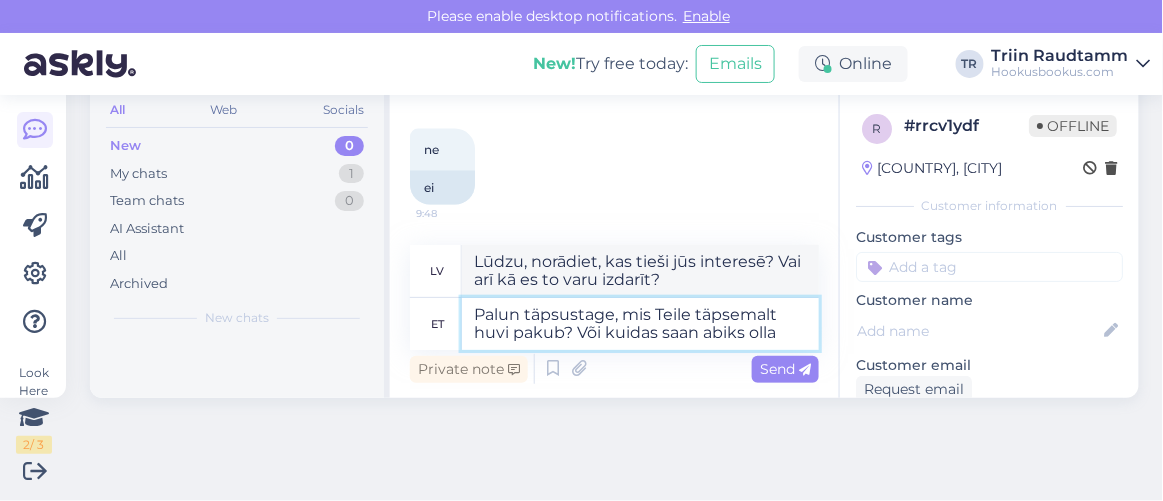 type on "Lūdzu, precizējiet, kas tieši jūs interesē? Vai arī kā es varu palīdzēt?" 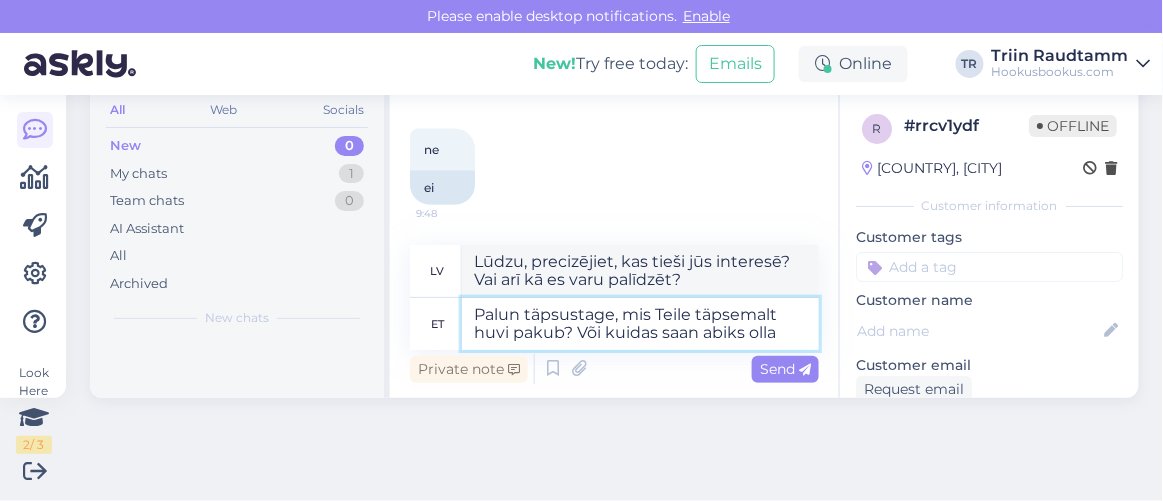 type on "Palun täpsustage, mis Teile täpsemalt huvi pakub? Või kuidas saan abiks olla?" 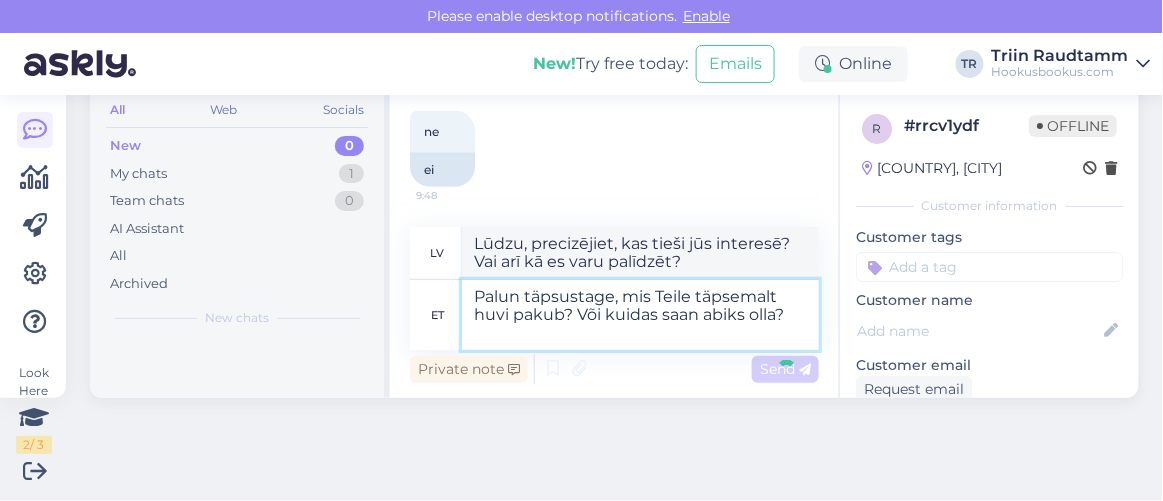 type 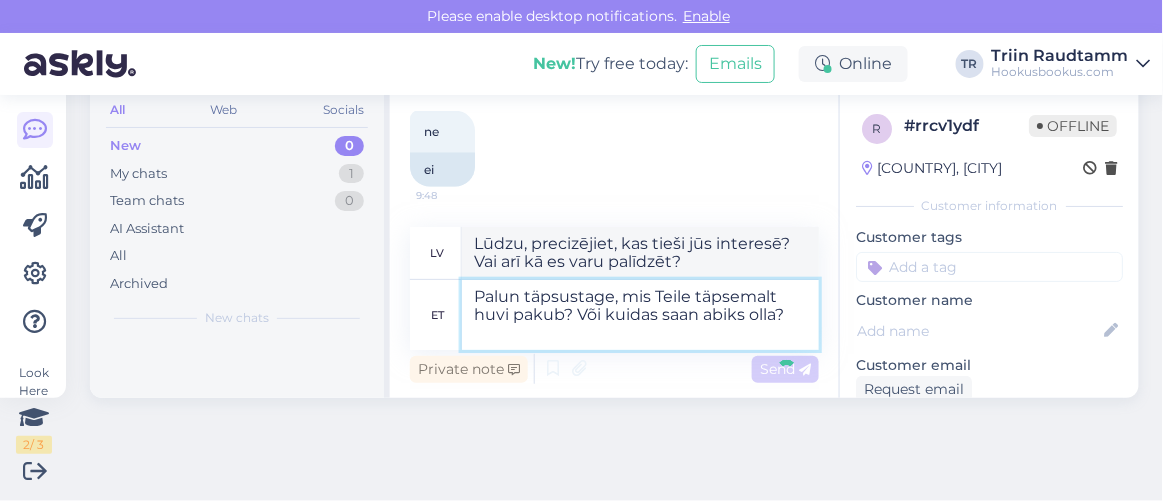 type 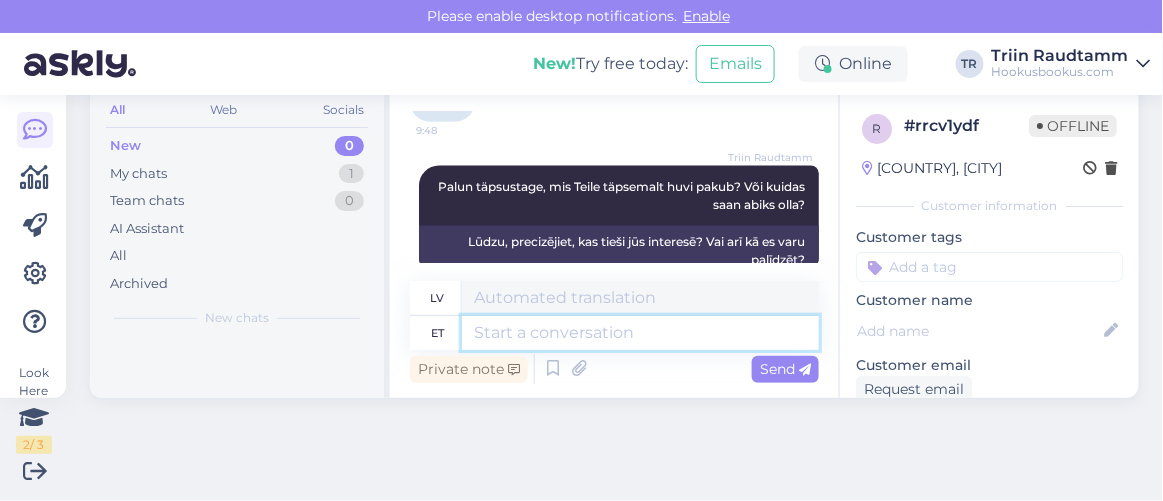 scroll, scrollTop: 15592, scrollLeft: 0, axis: vertical 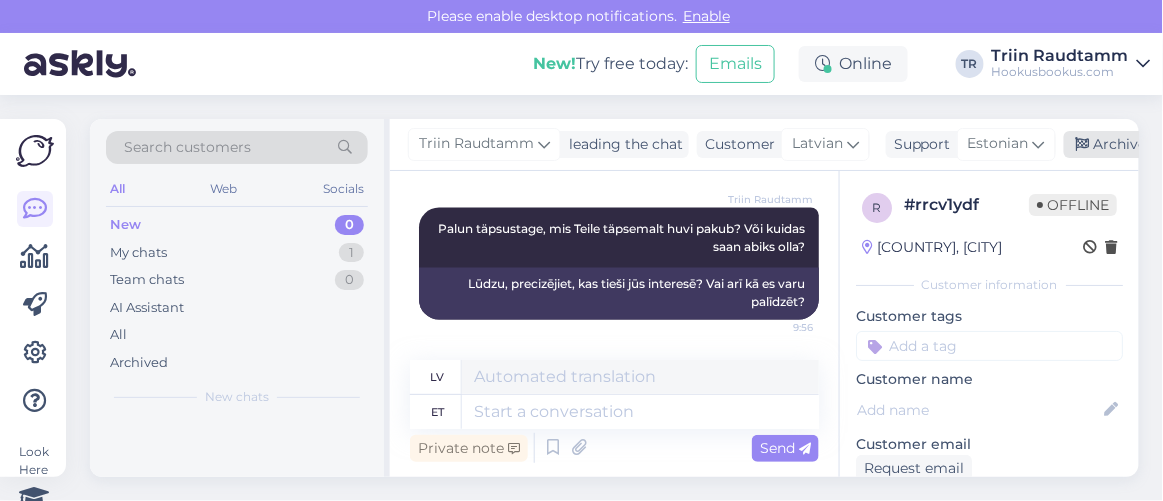click on "Archive chat" at bounding box center [1127, 144] 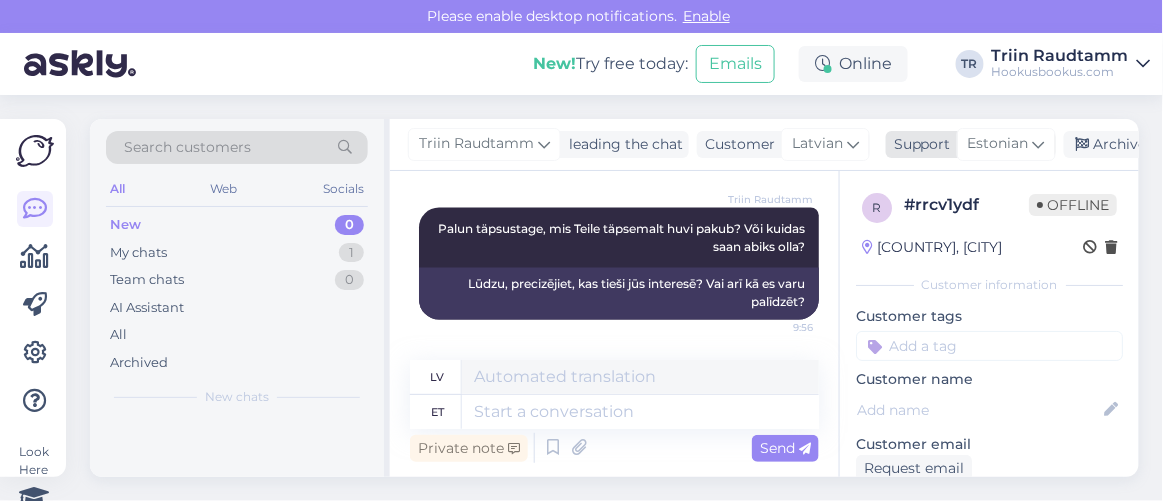 scroll, scrollTop: 15572, scrollLeft: 0, axis: vertical 